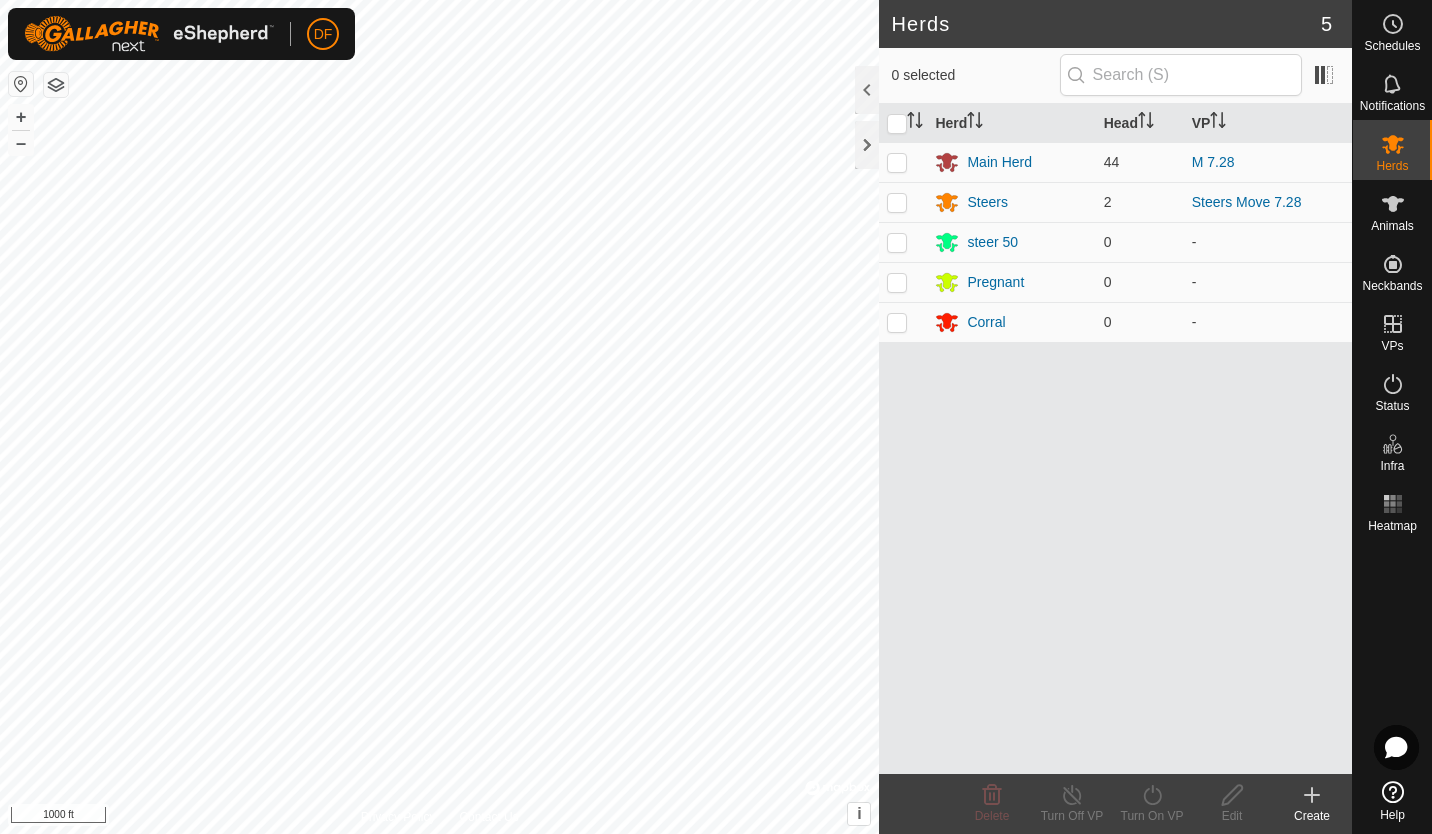 scroll, scrollTop: 0, scrollLeft: 0, axis: both 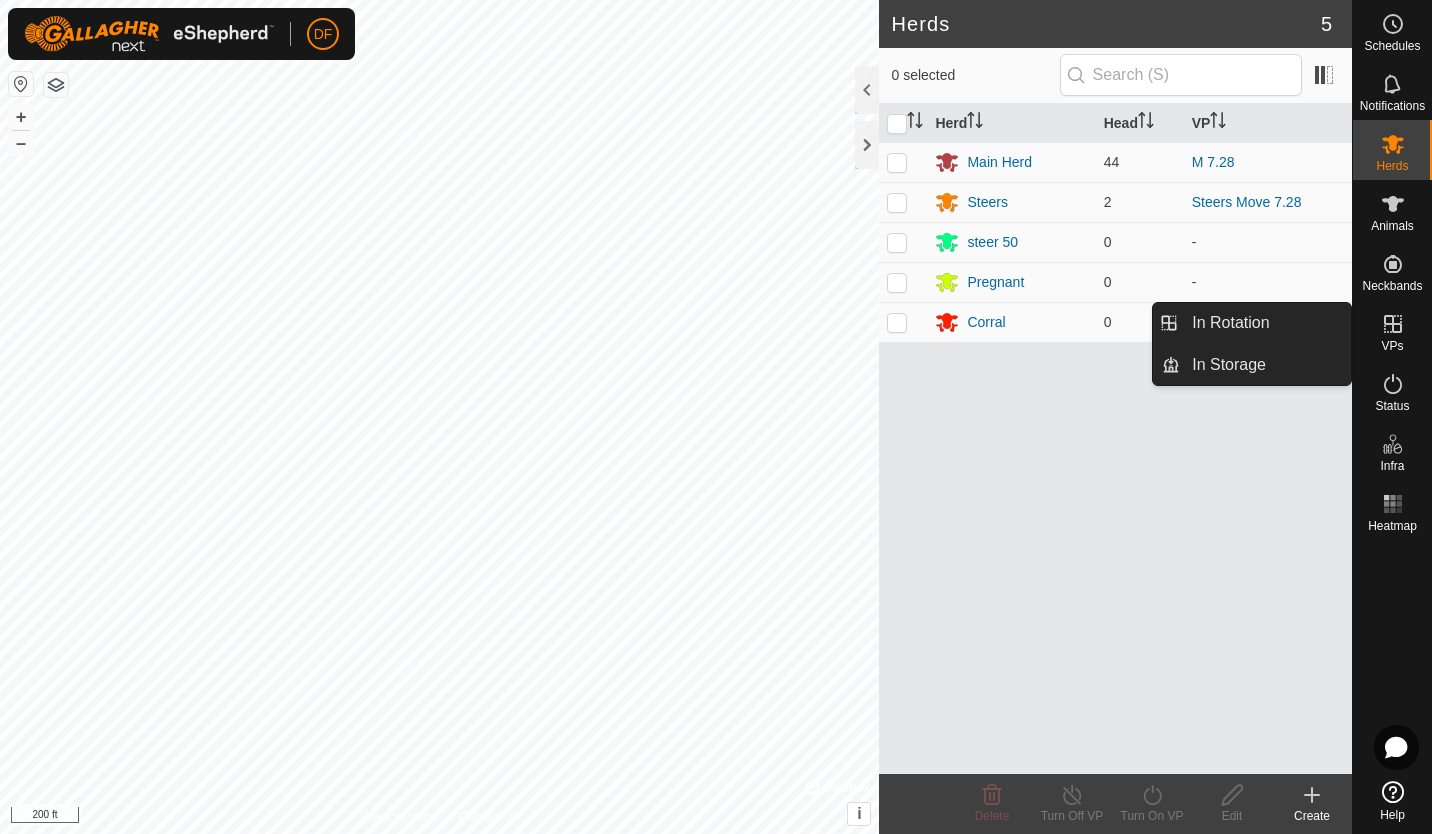 click 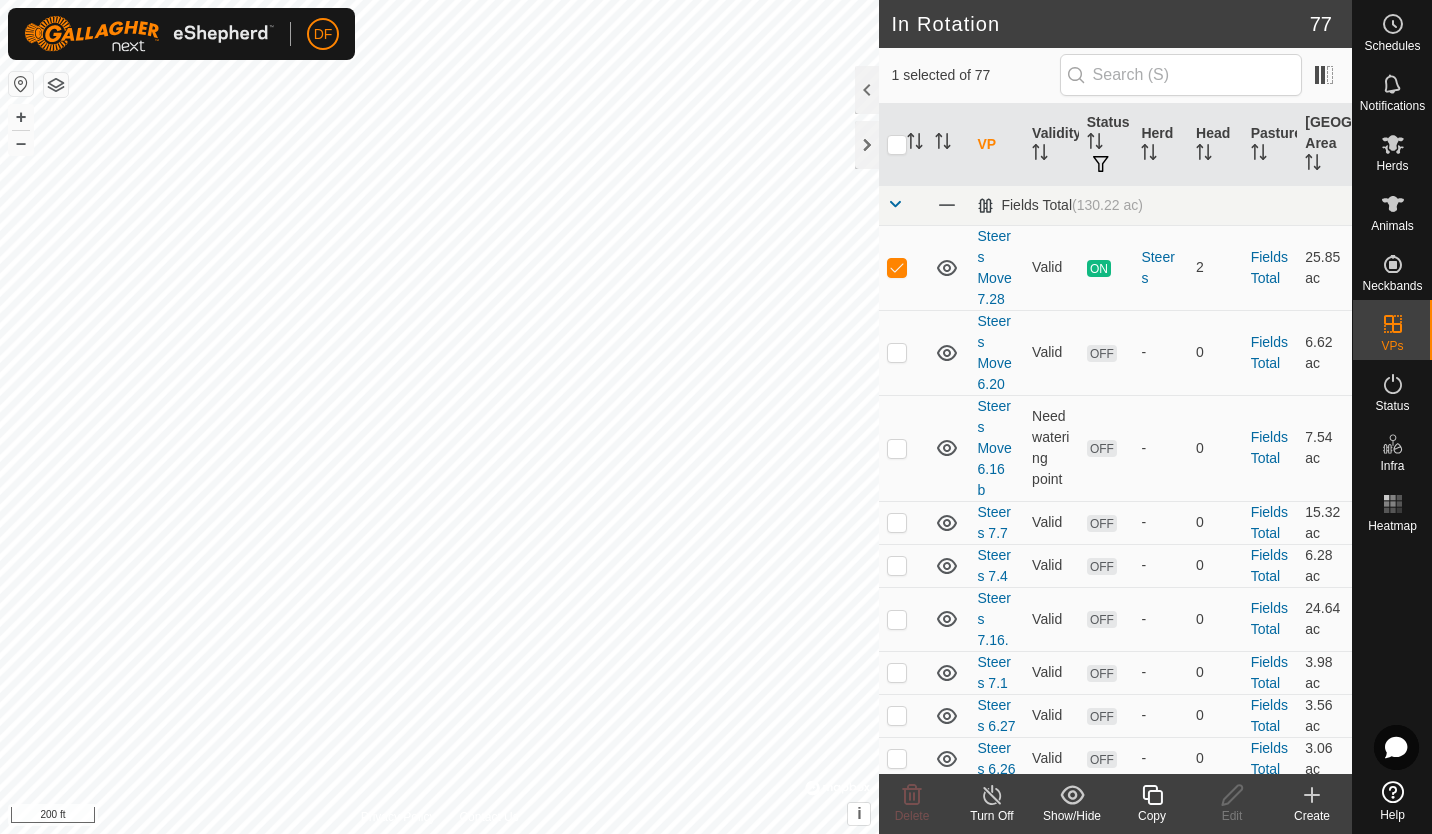 click at bounding box center [897, 267] 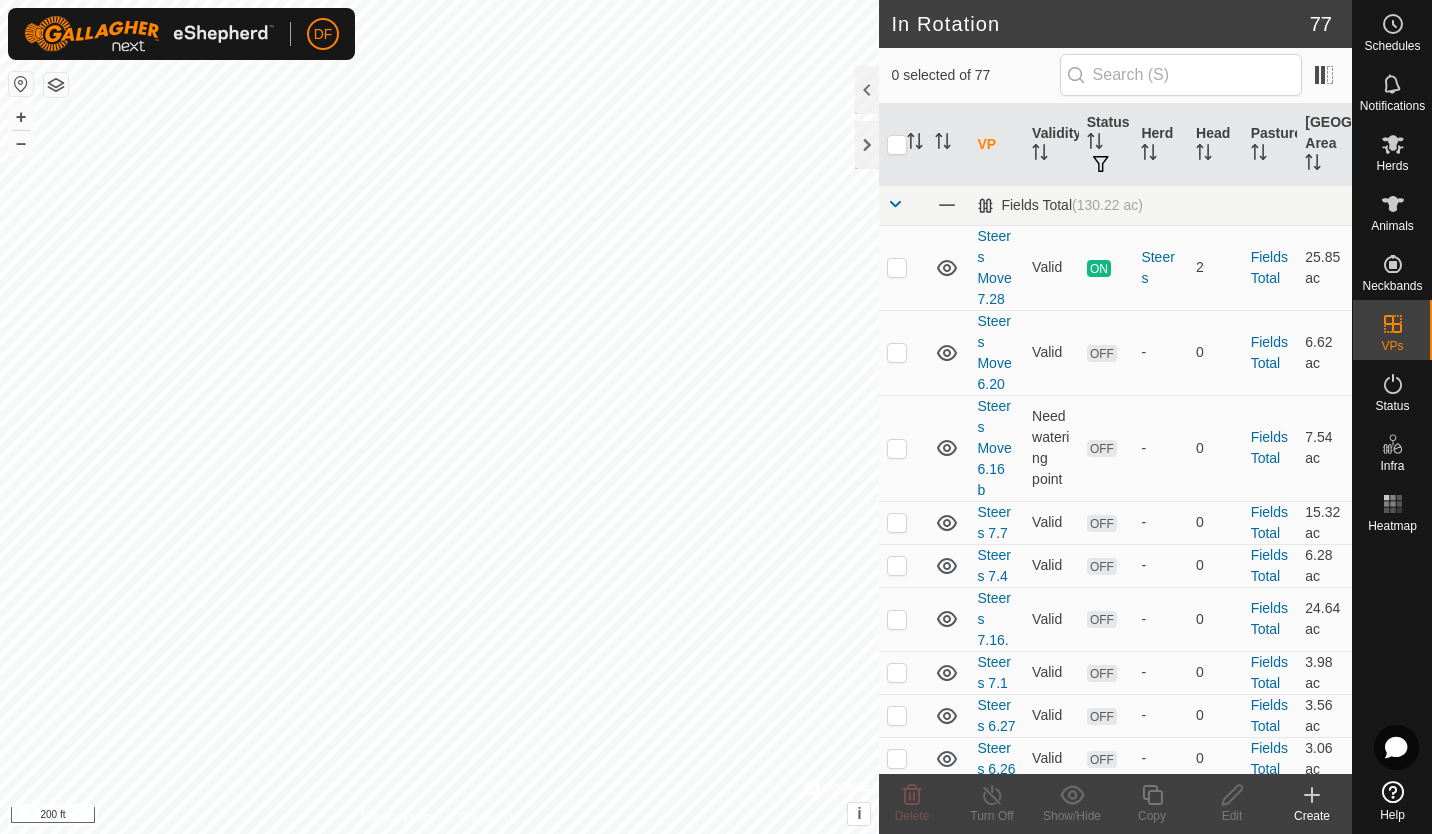 click on "Contact Us" at bounding box center (488, 817) 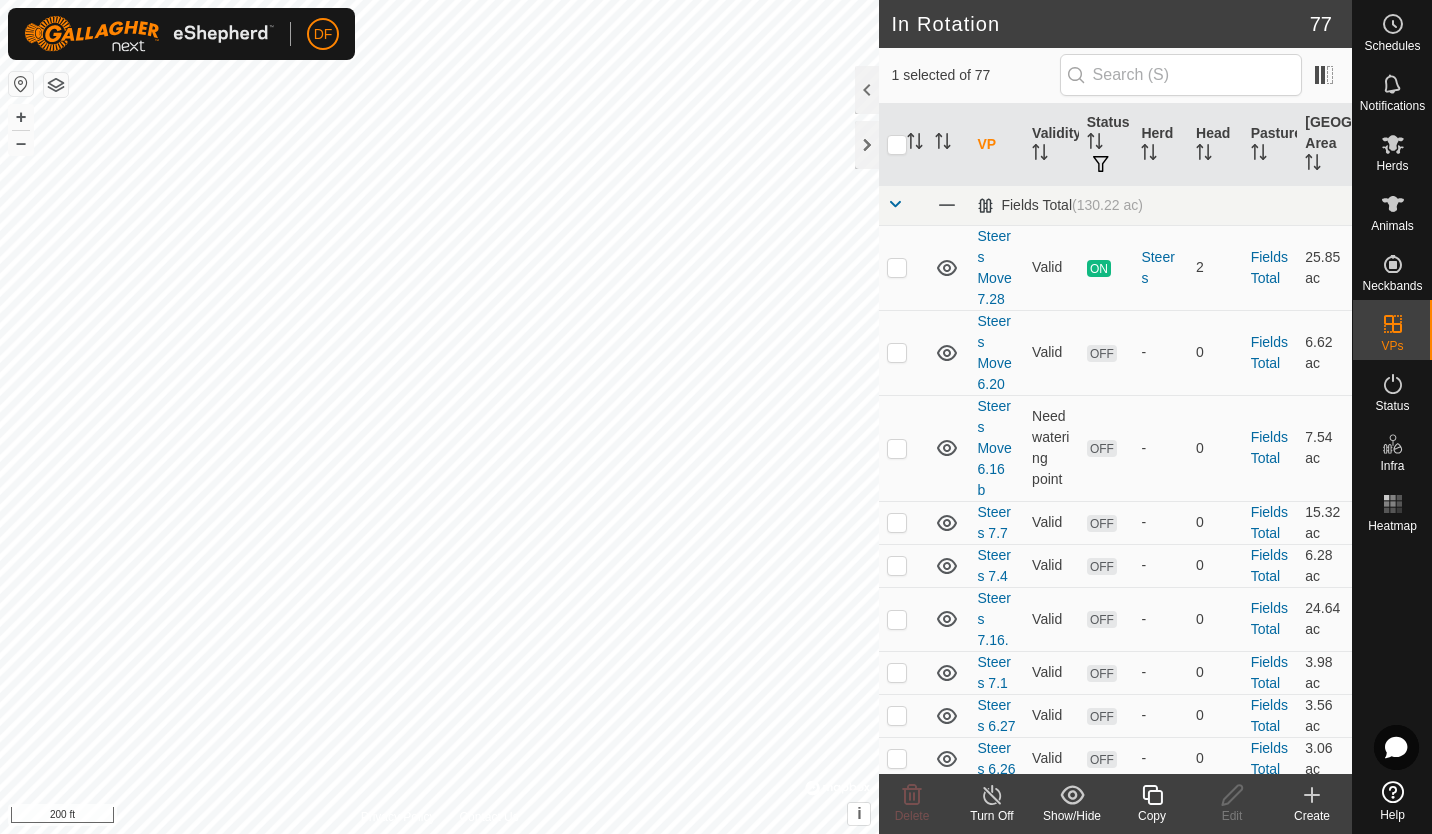 checkbox on "false" 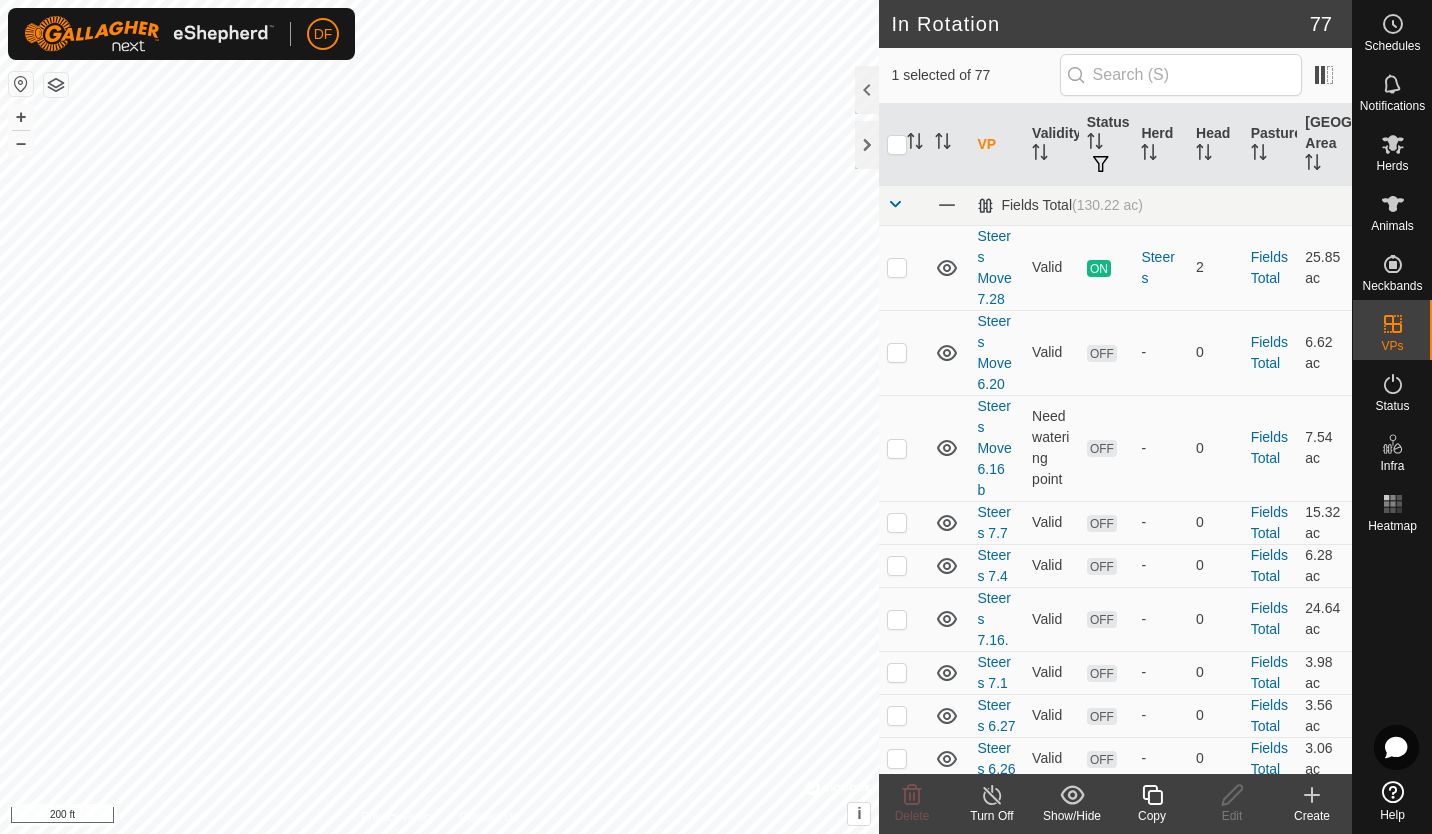 checkbox on "true" 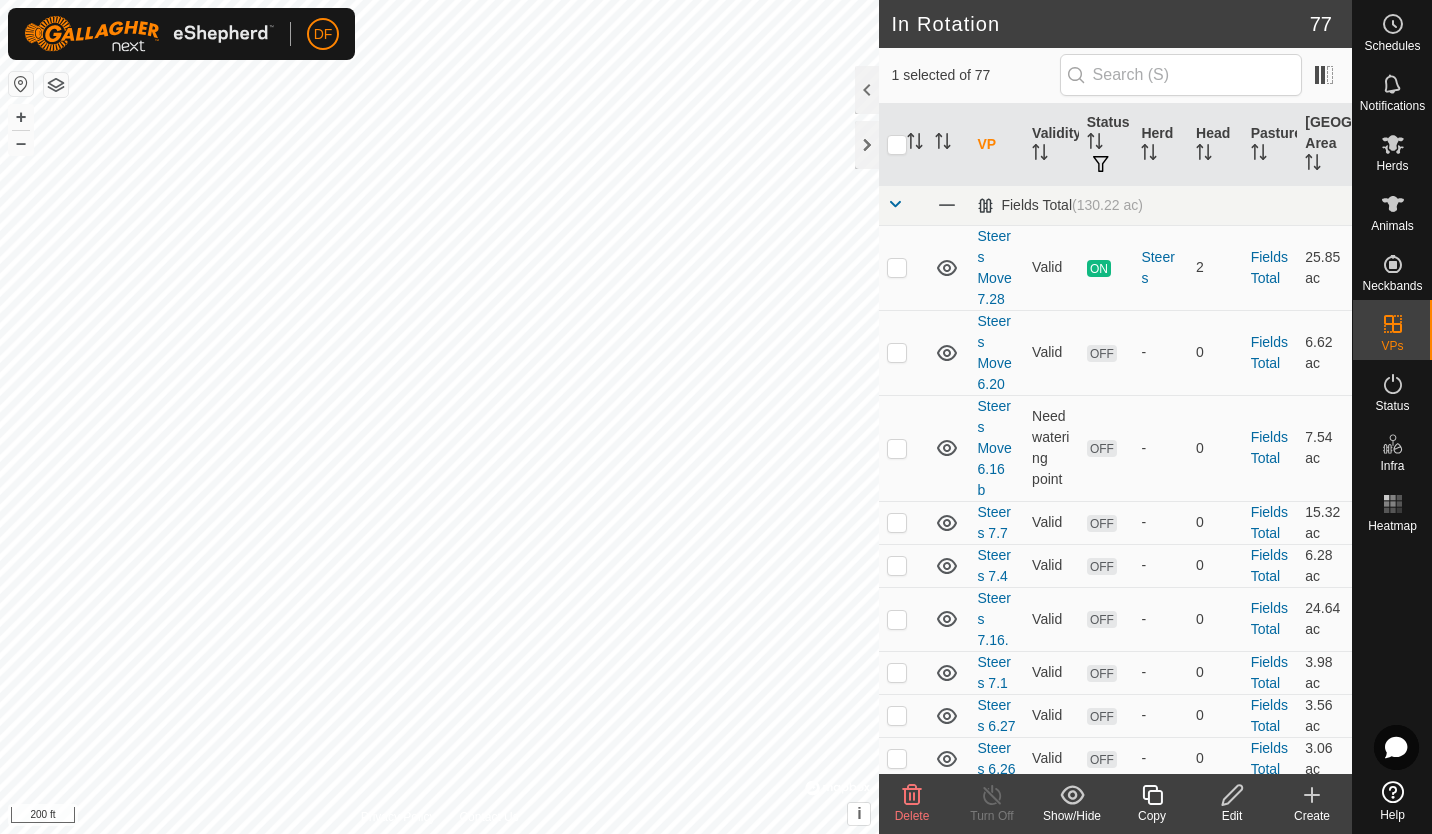 checkbox on "true" 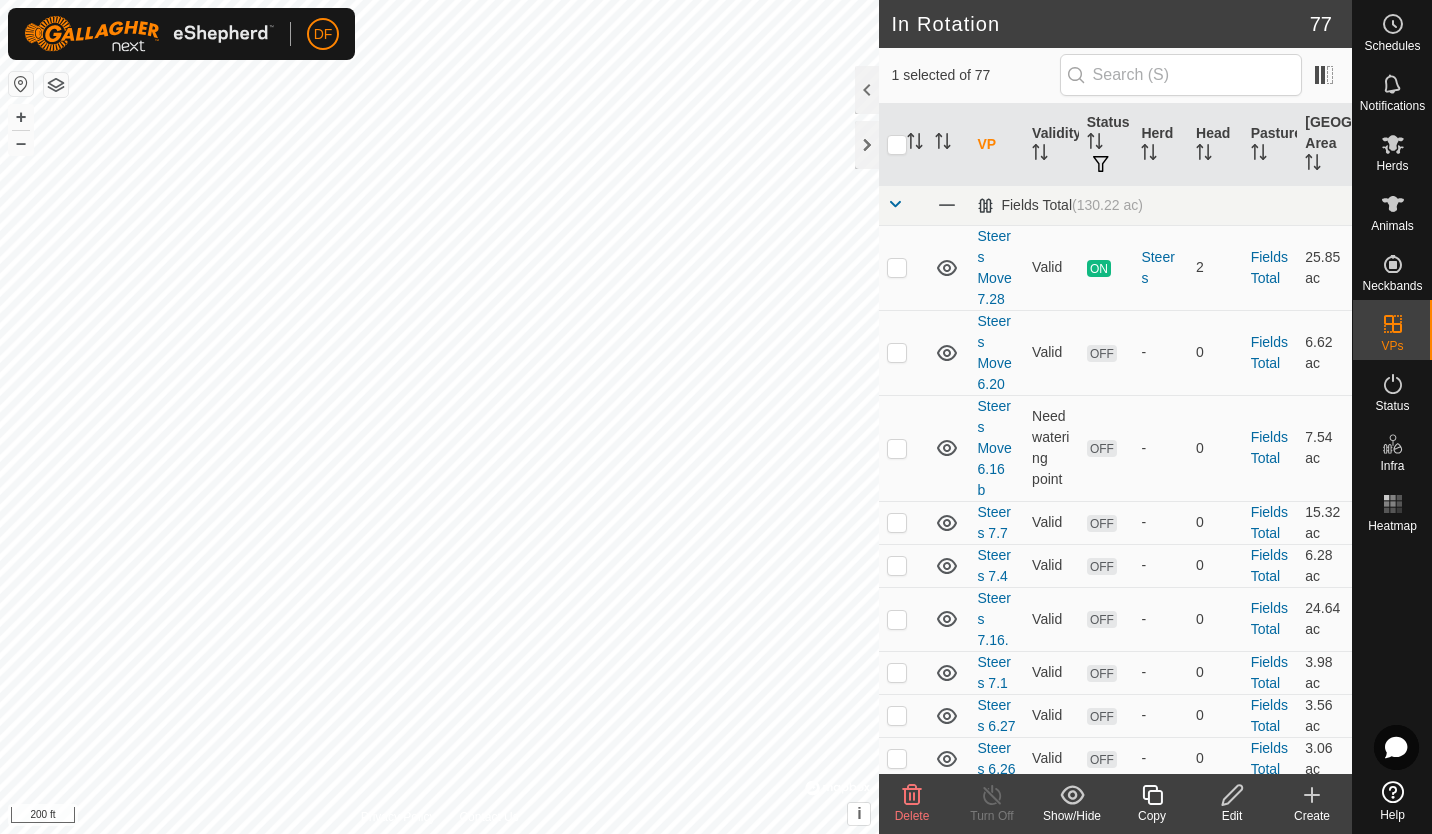 checkbox on "false" 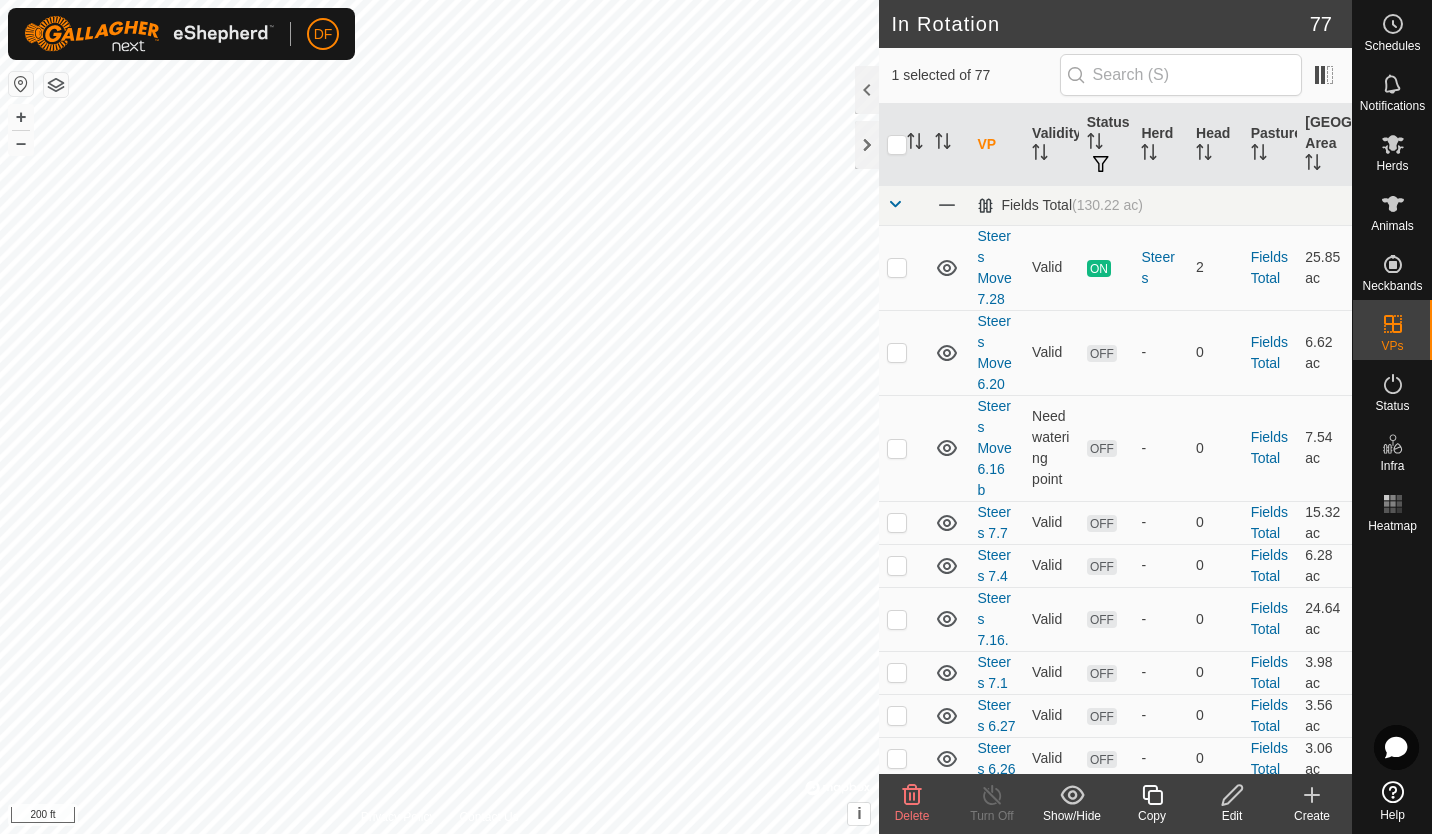 checkbox on "true" 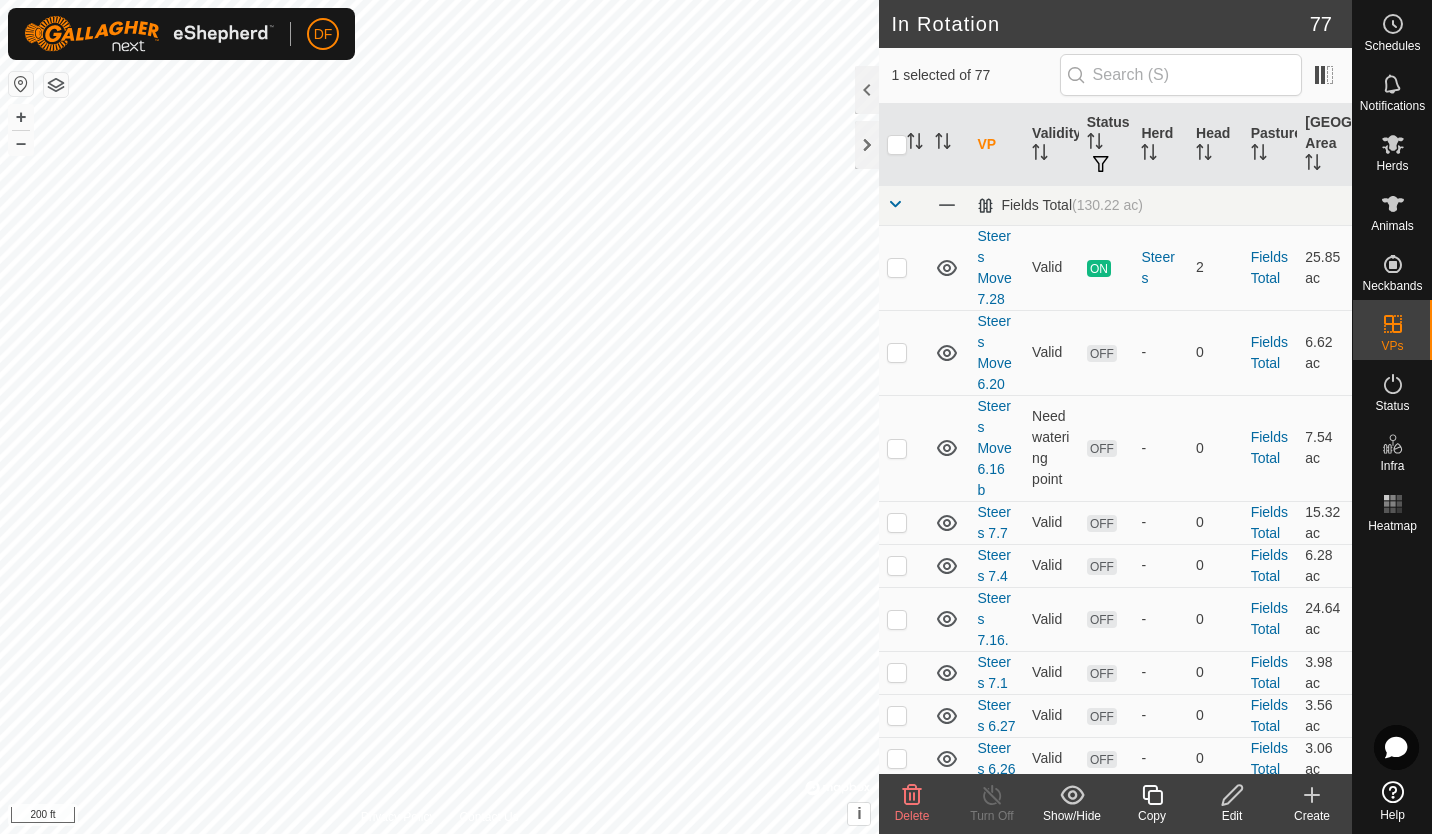 checkbox on "false" 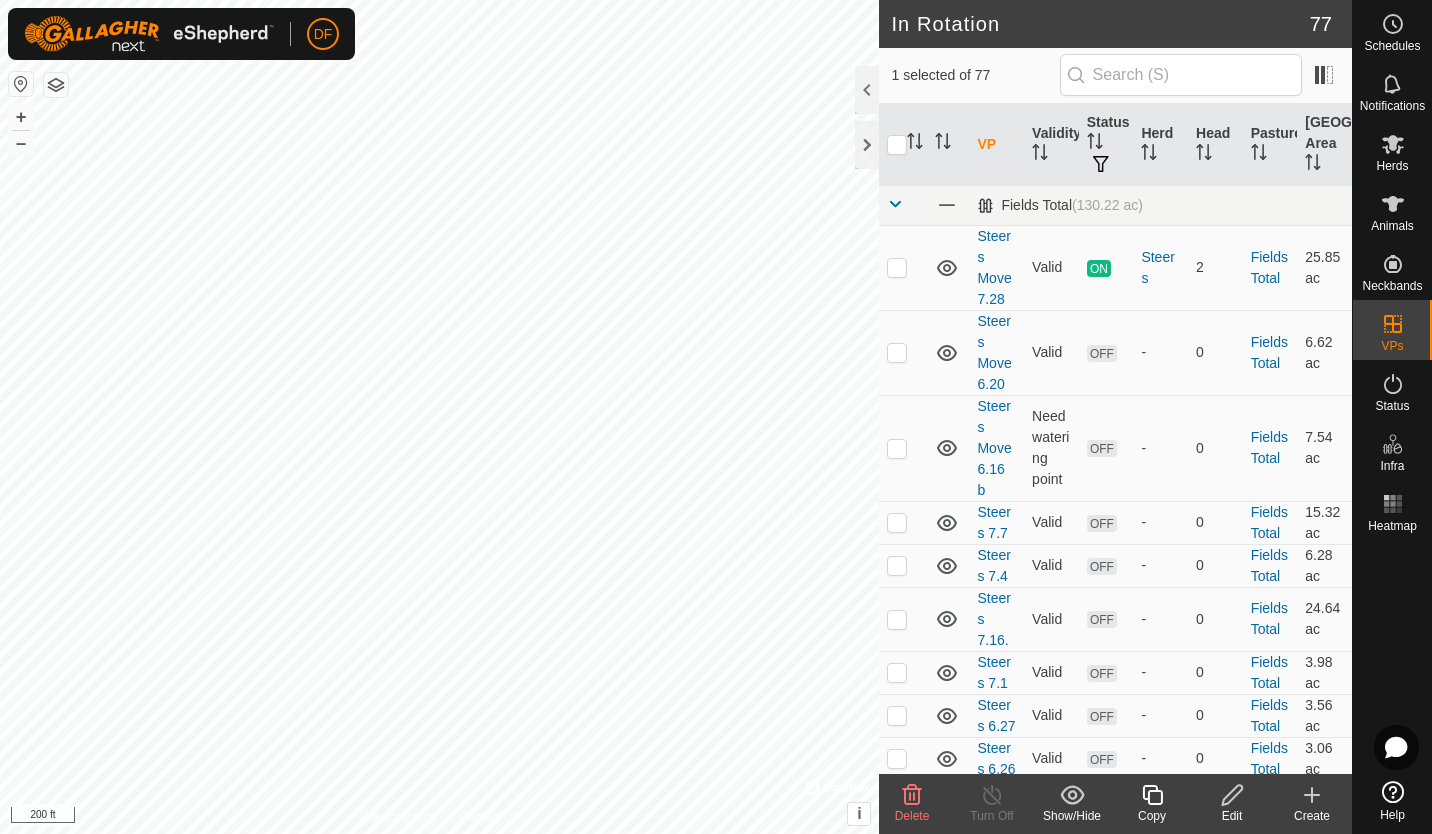 checkbox on "false" 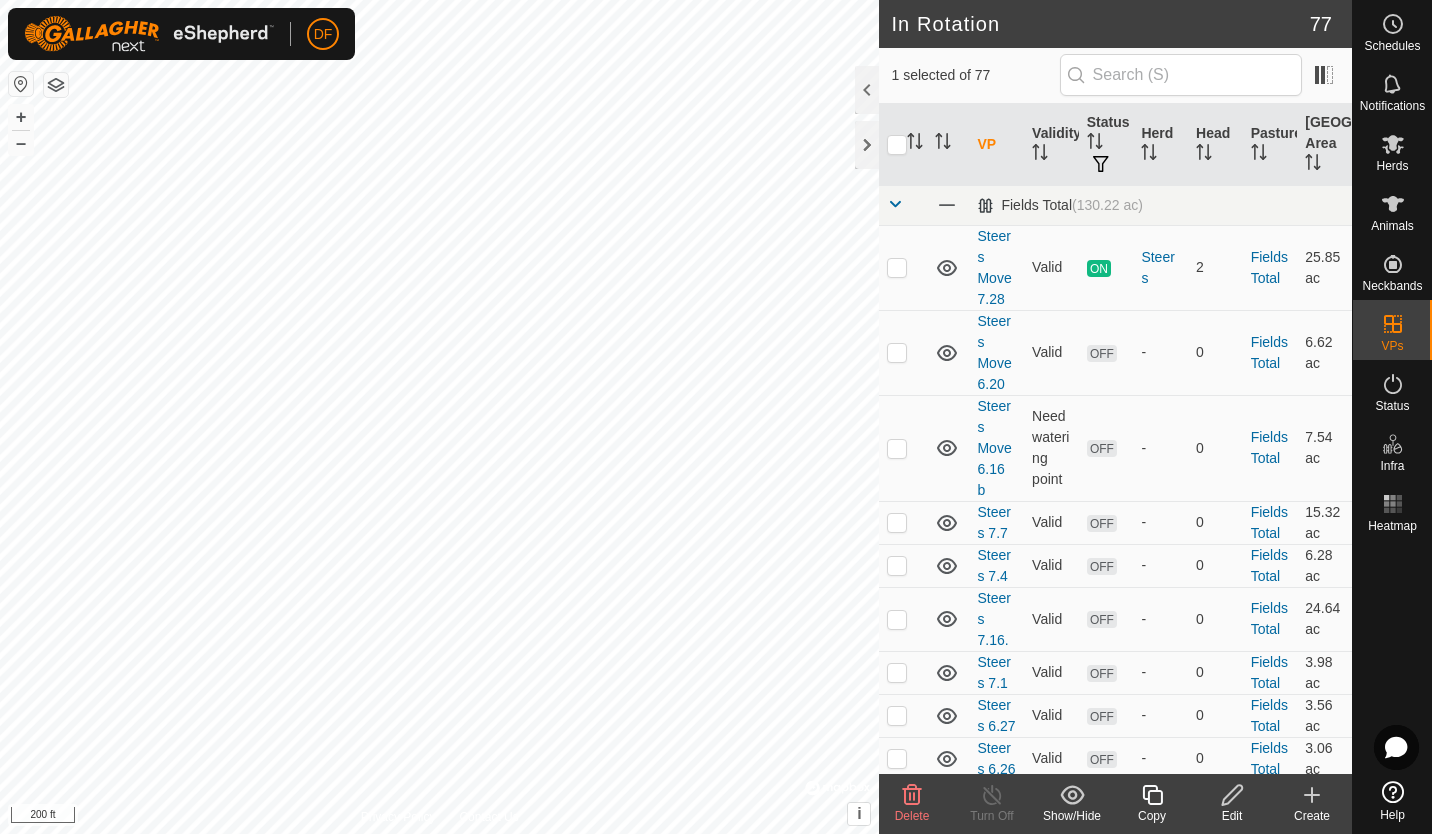 checkbox on "true" 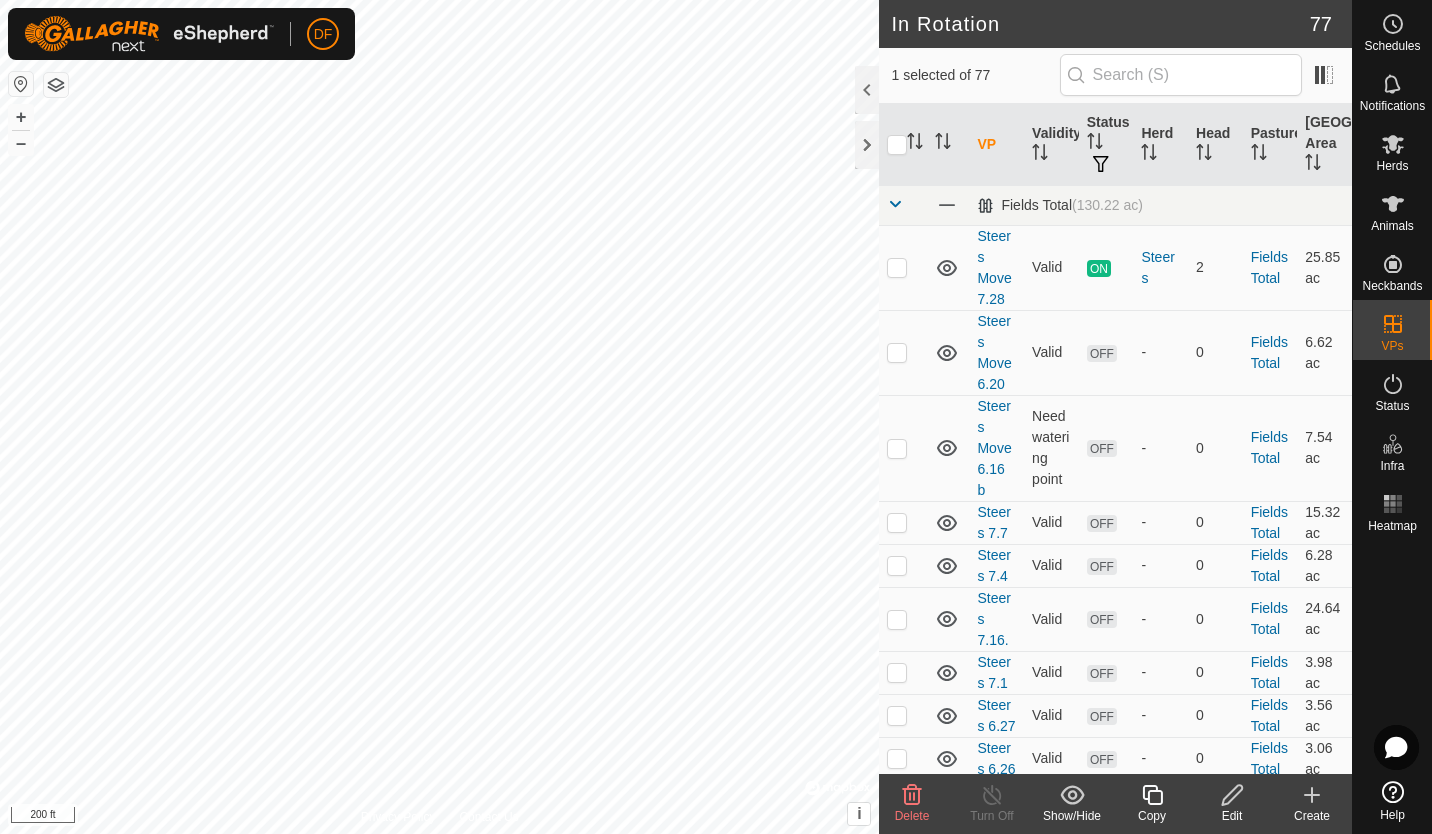 checkbox on "true" 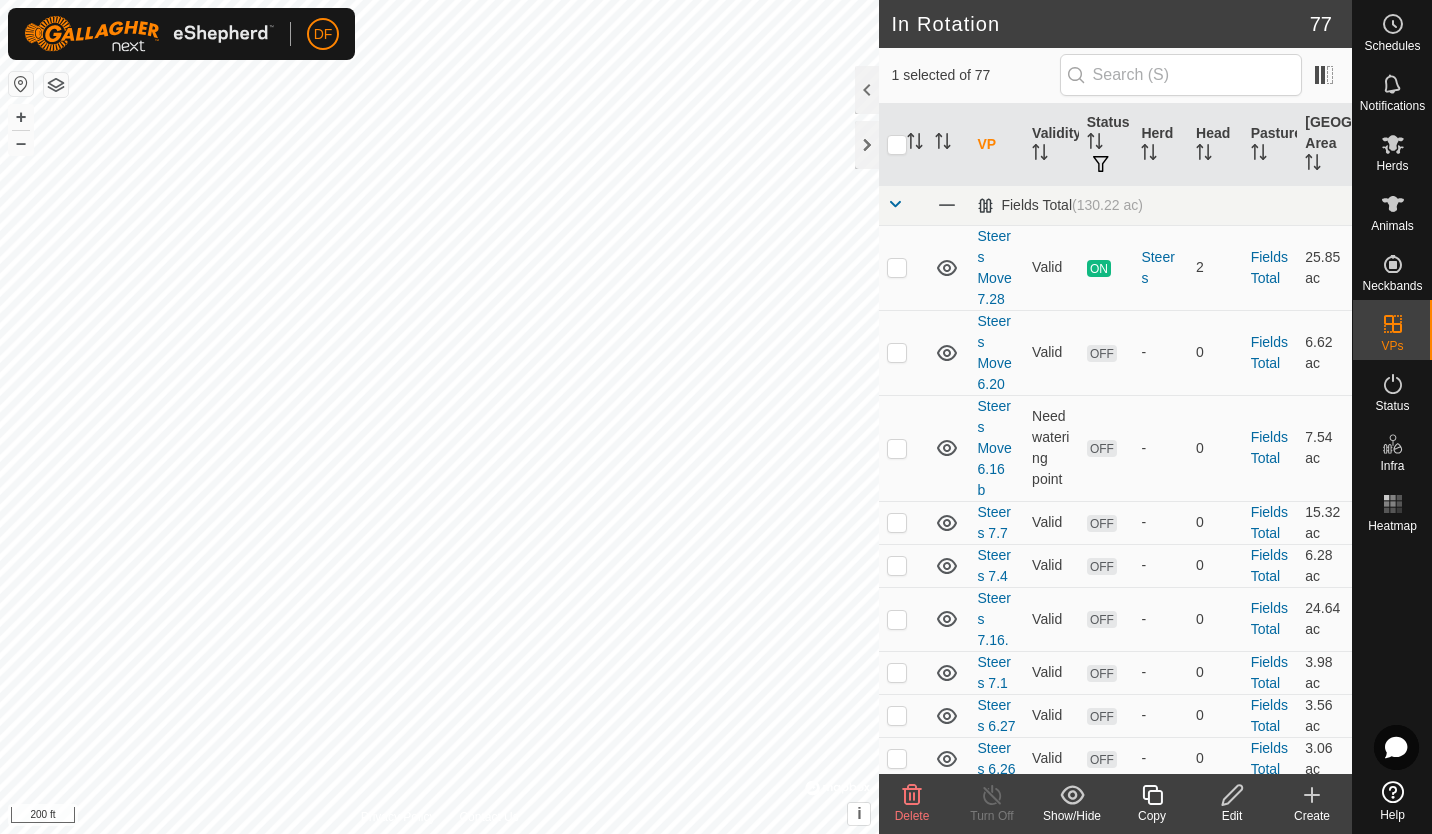 checkbox on "false" 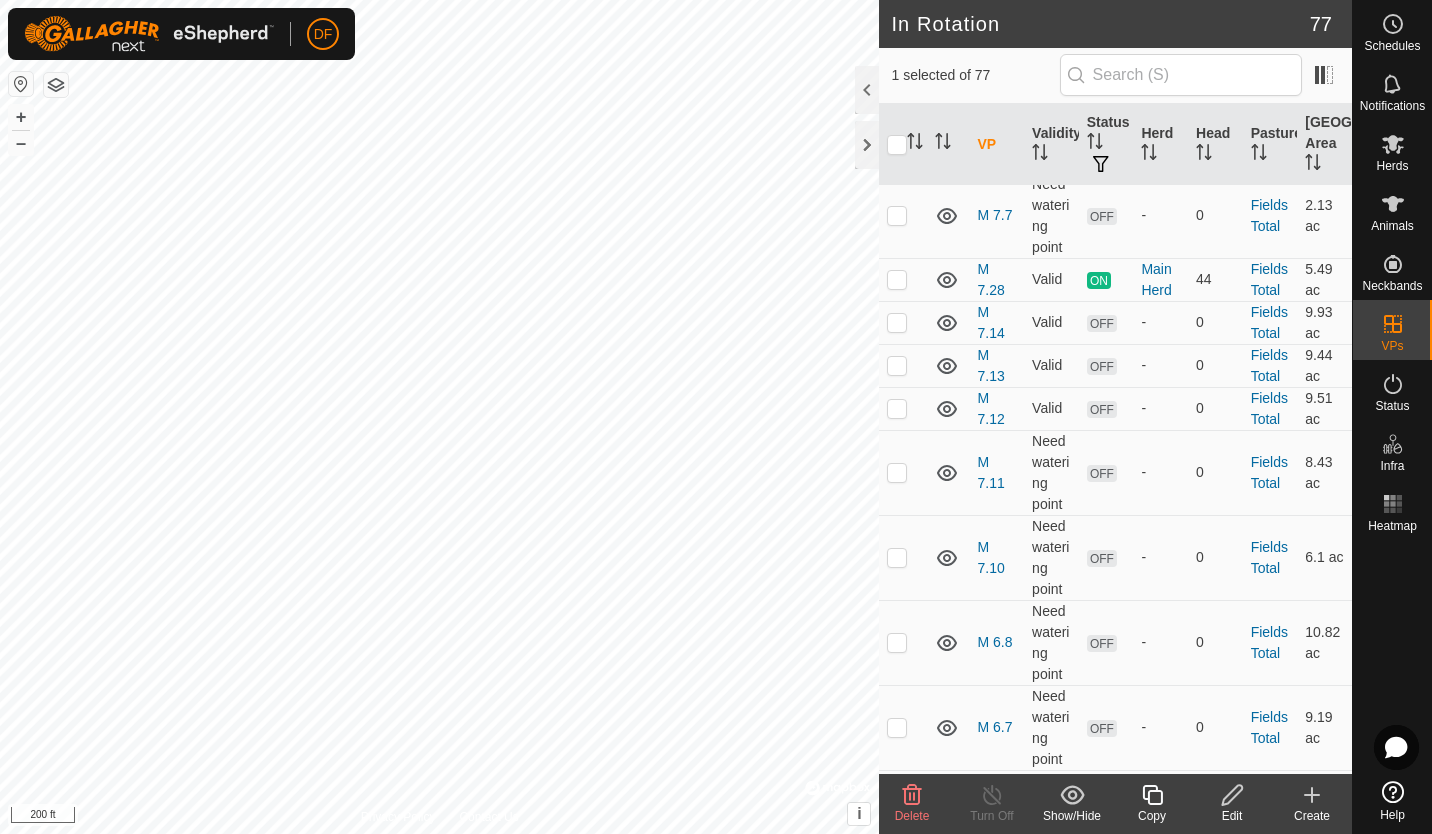 scroll, scrollTop: 1541, scrollLeft: 0, axis: vertical 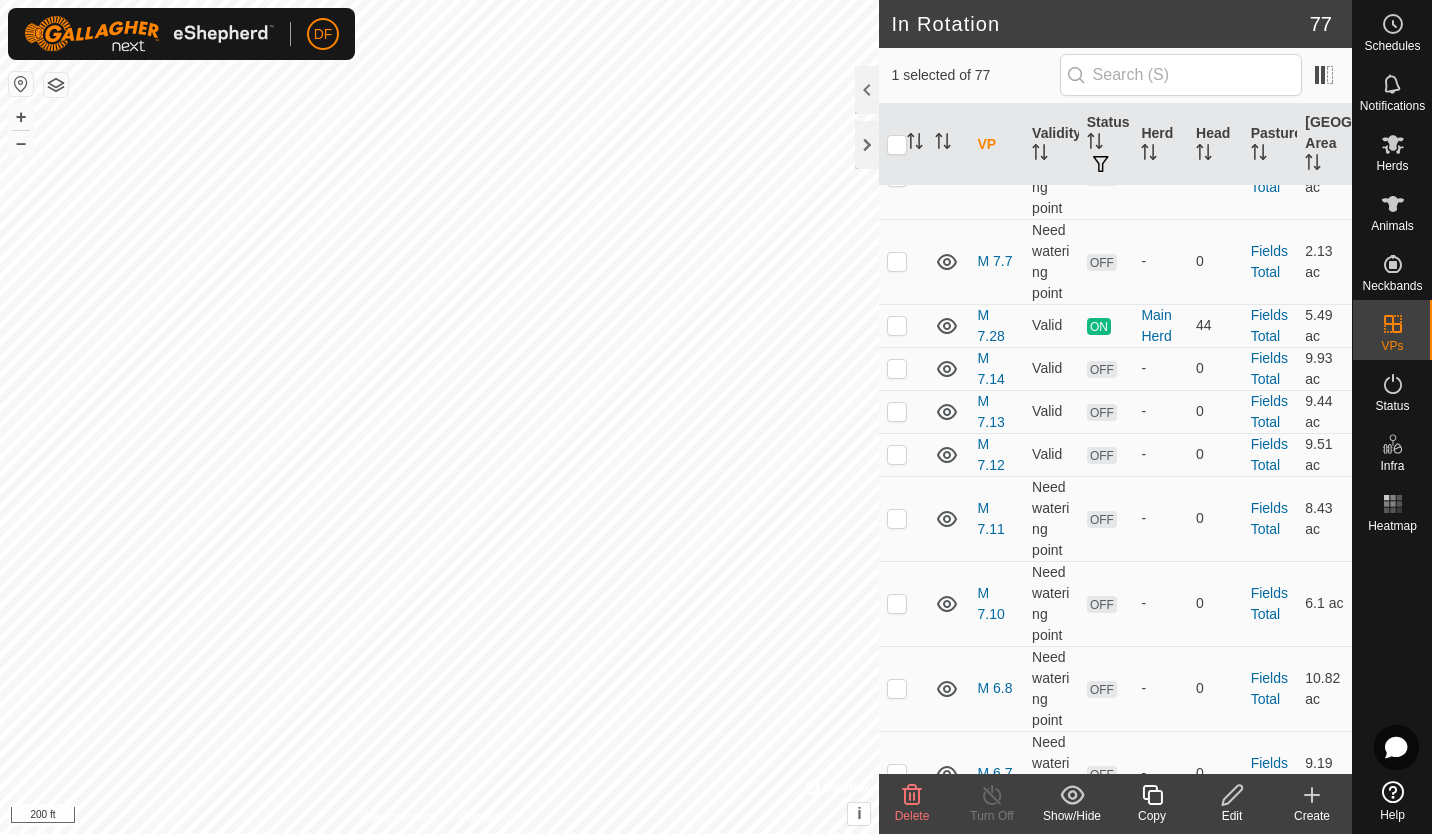 click at bounding box center (897, 325) 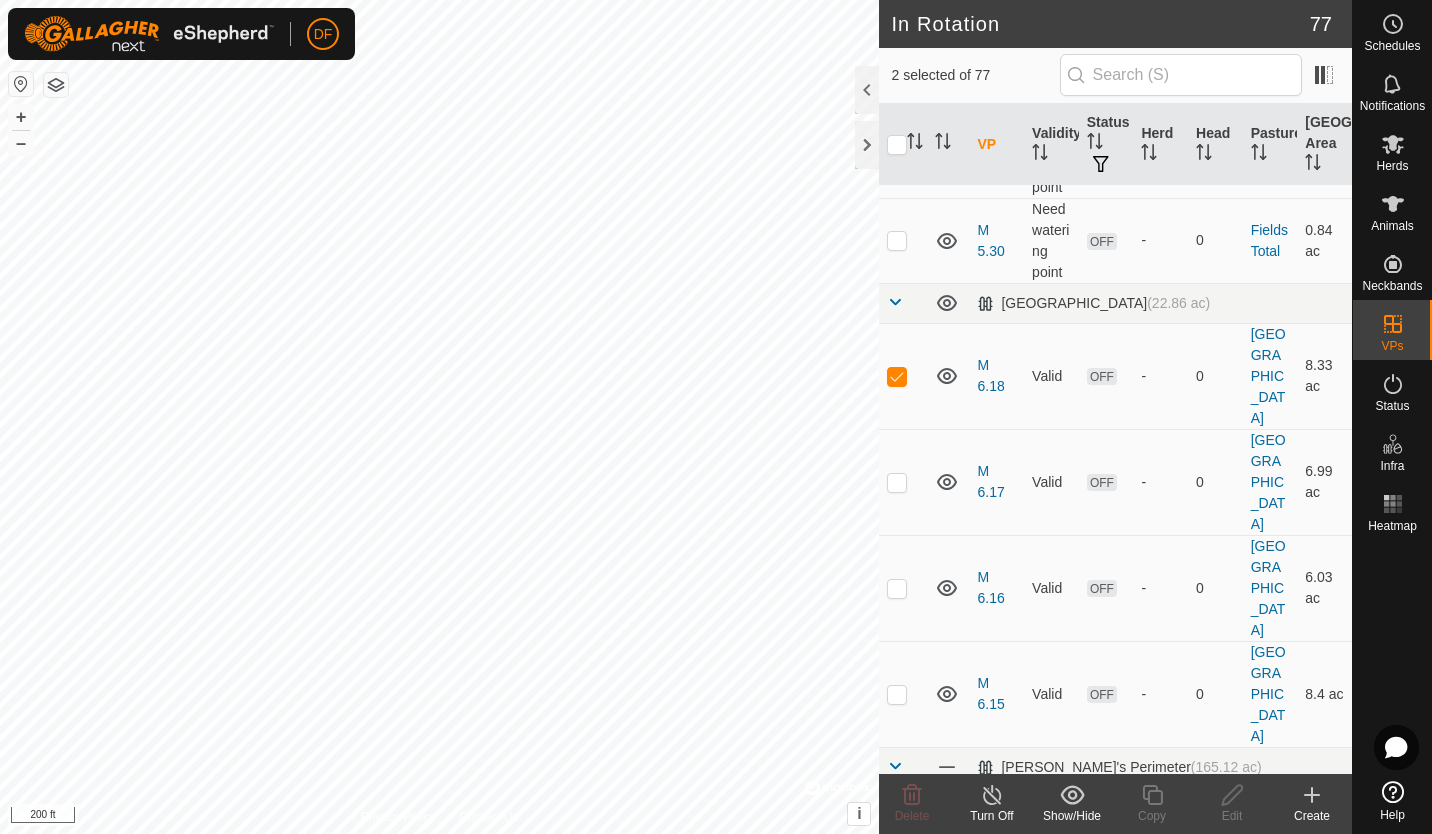 scroll, scrollTop: 4103, scrollLeft: 0, axis: vertical 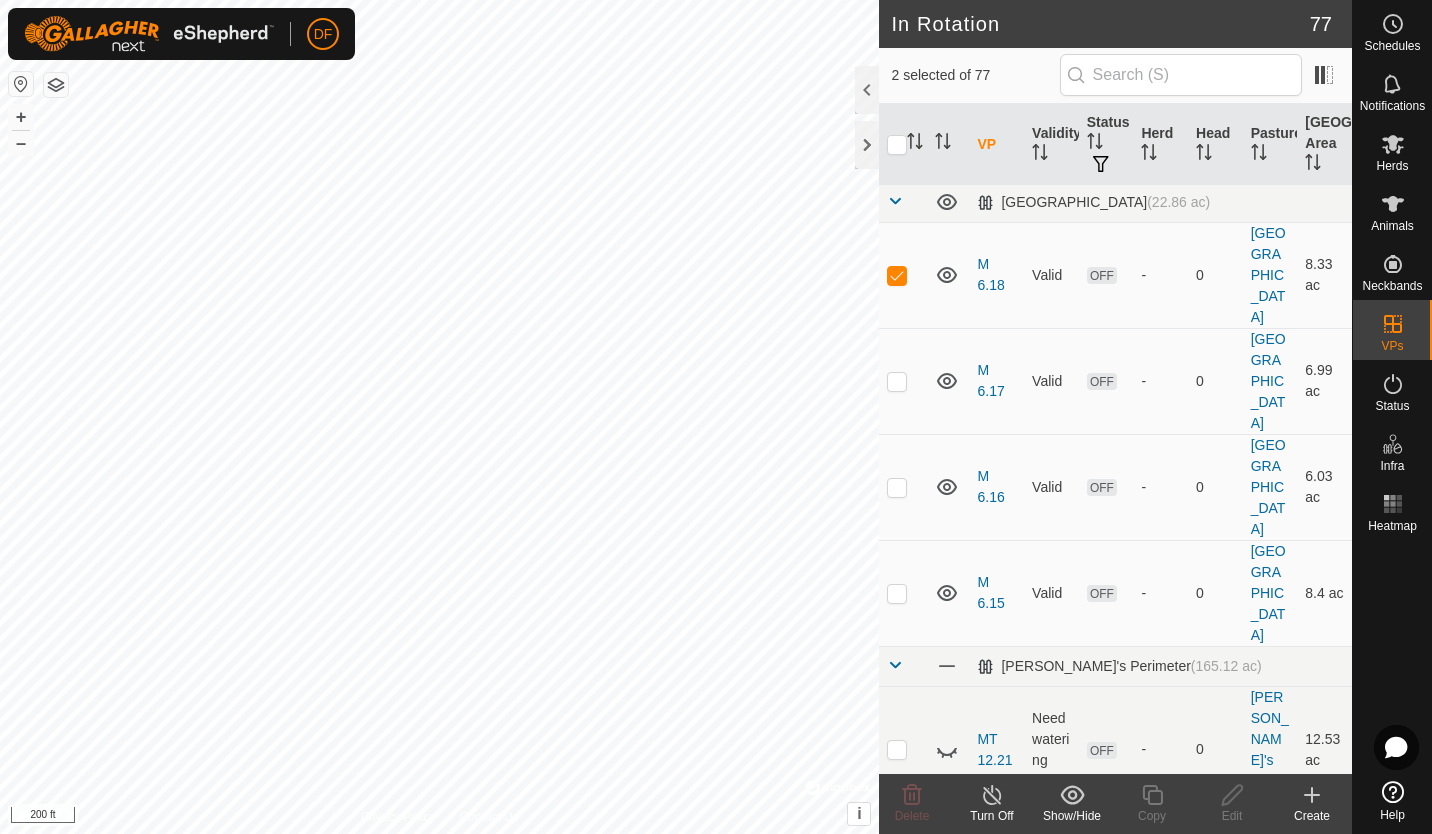 click at bounding box center (897, 275) 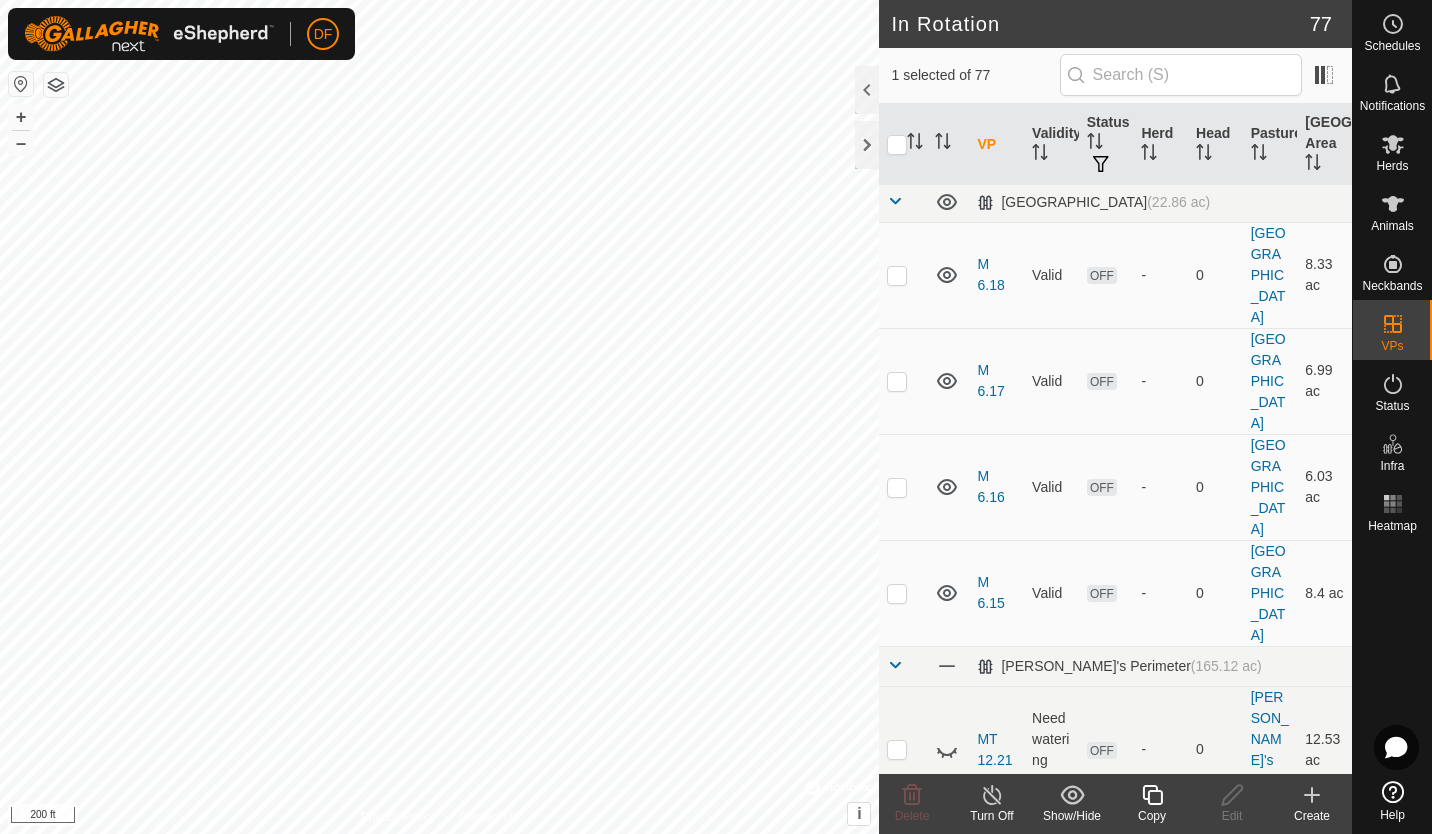 click 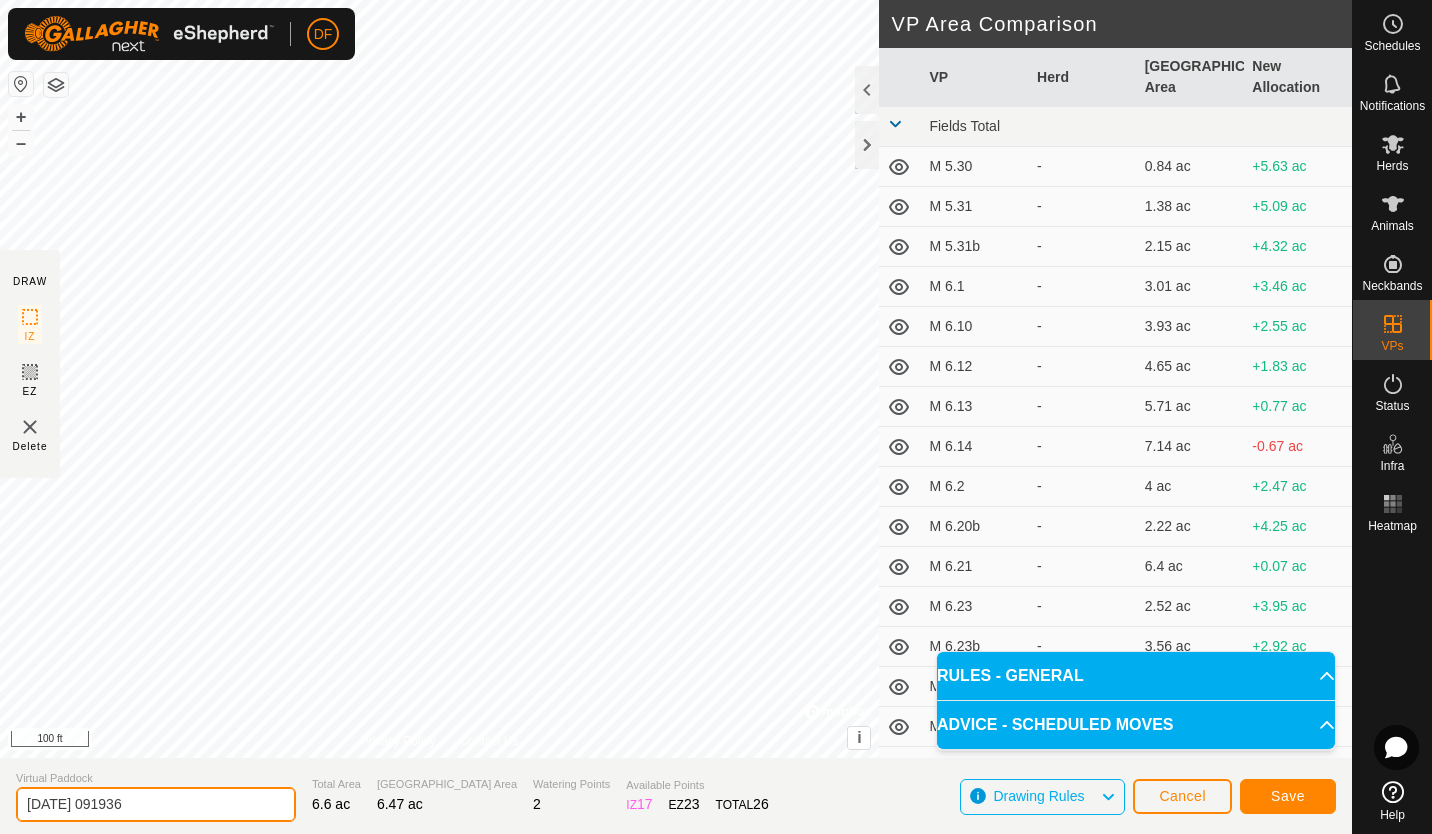 drag, startPoint x: 192, startPoint y: 805, endPoint x: -4, endPoint y: 834, distance: 198.13379 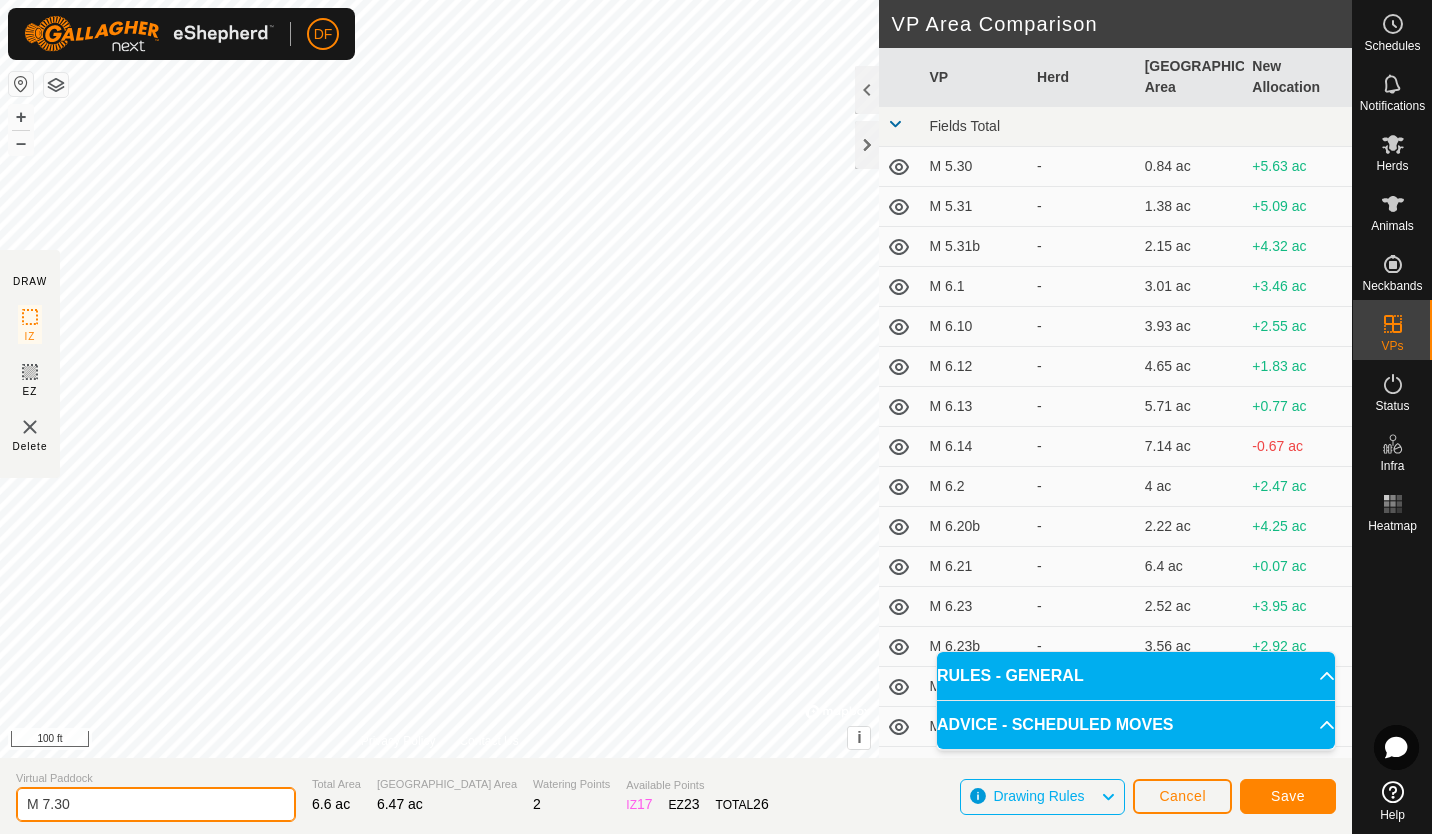 type on "M 7.30" 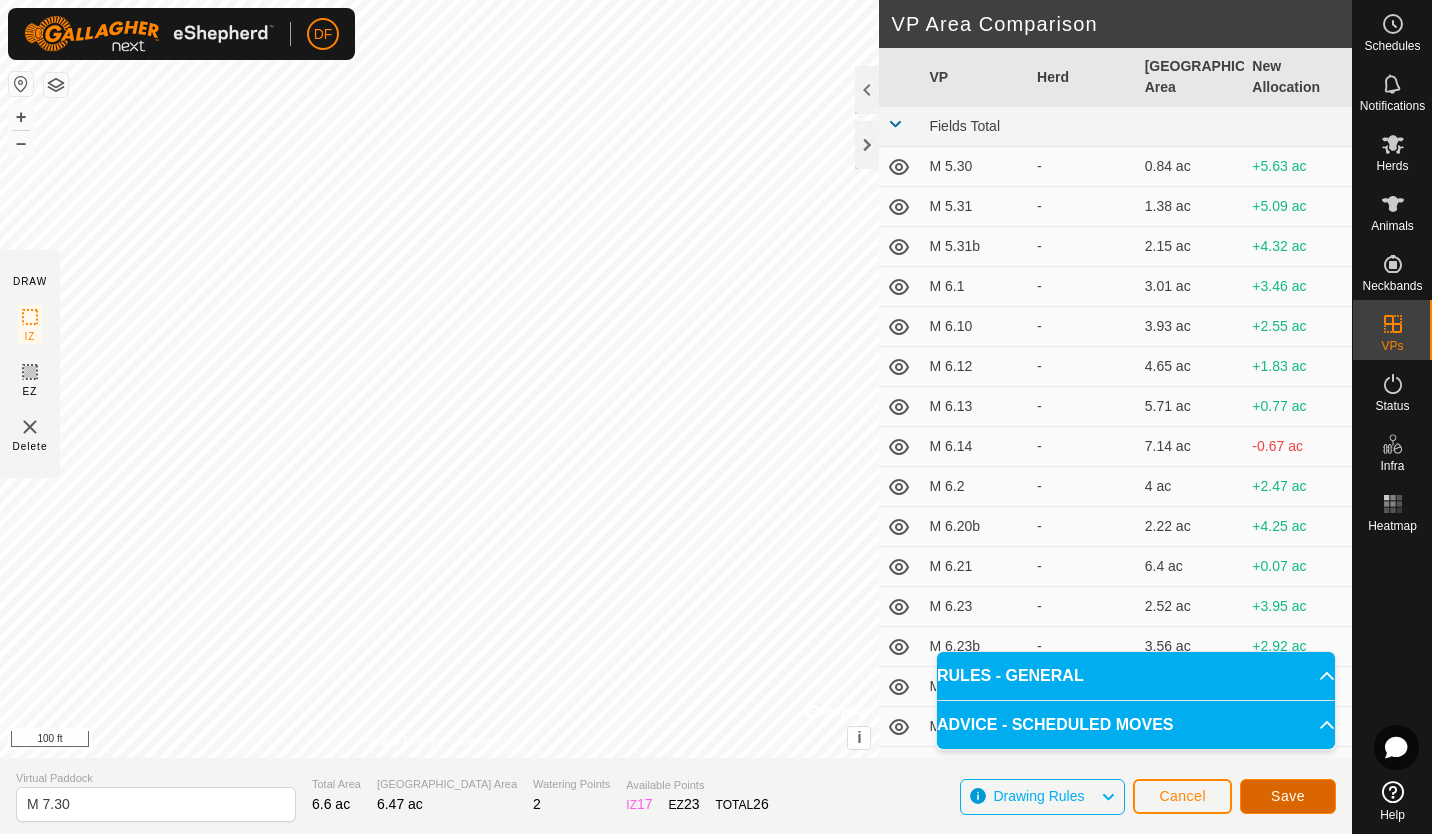 click on "Save" 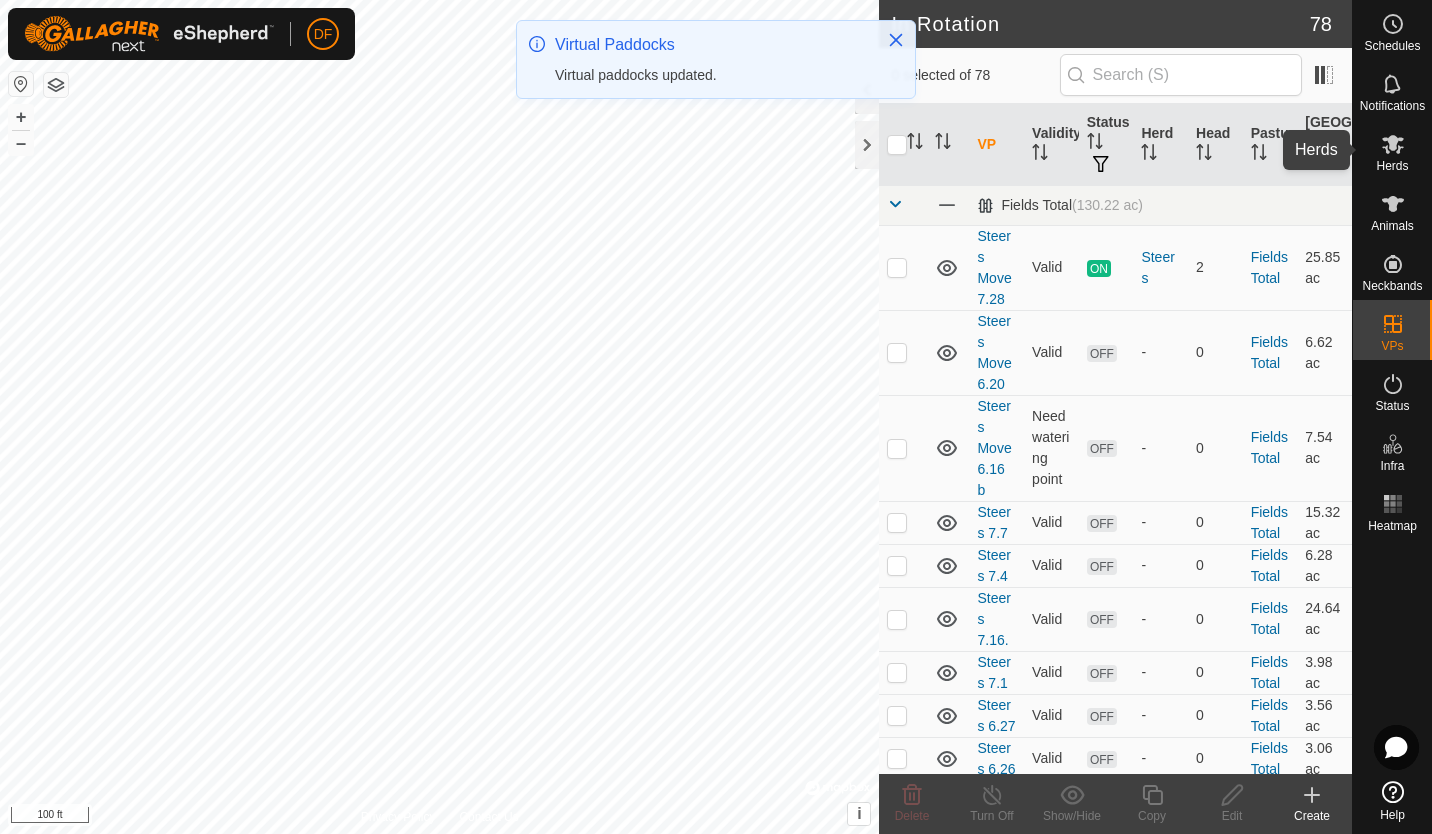 click 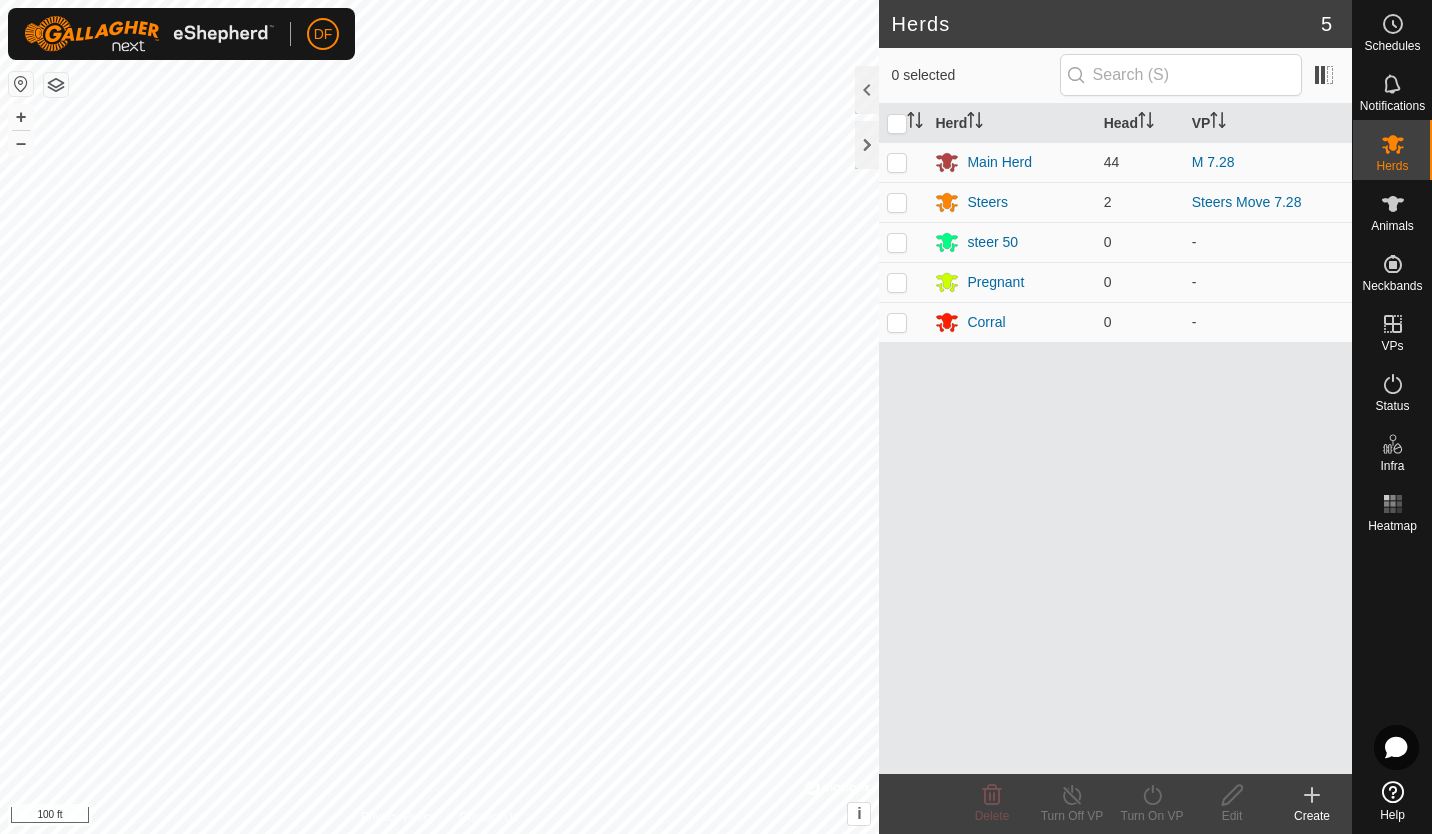click at bounding box center (897, 162) 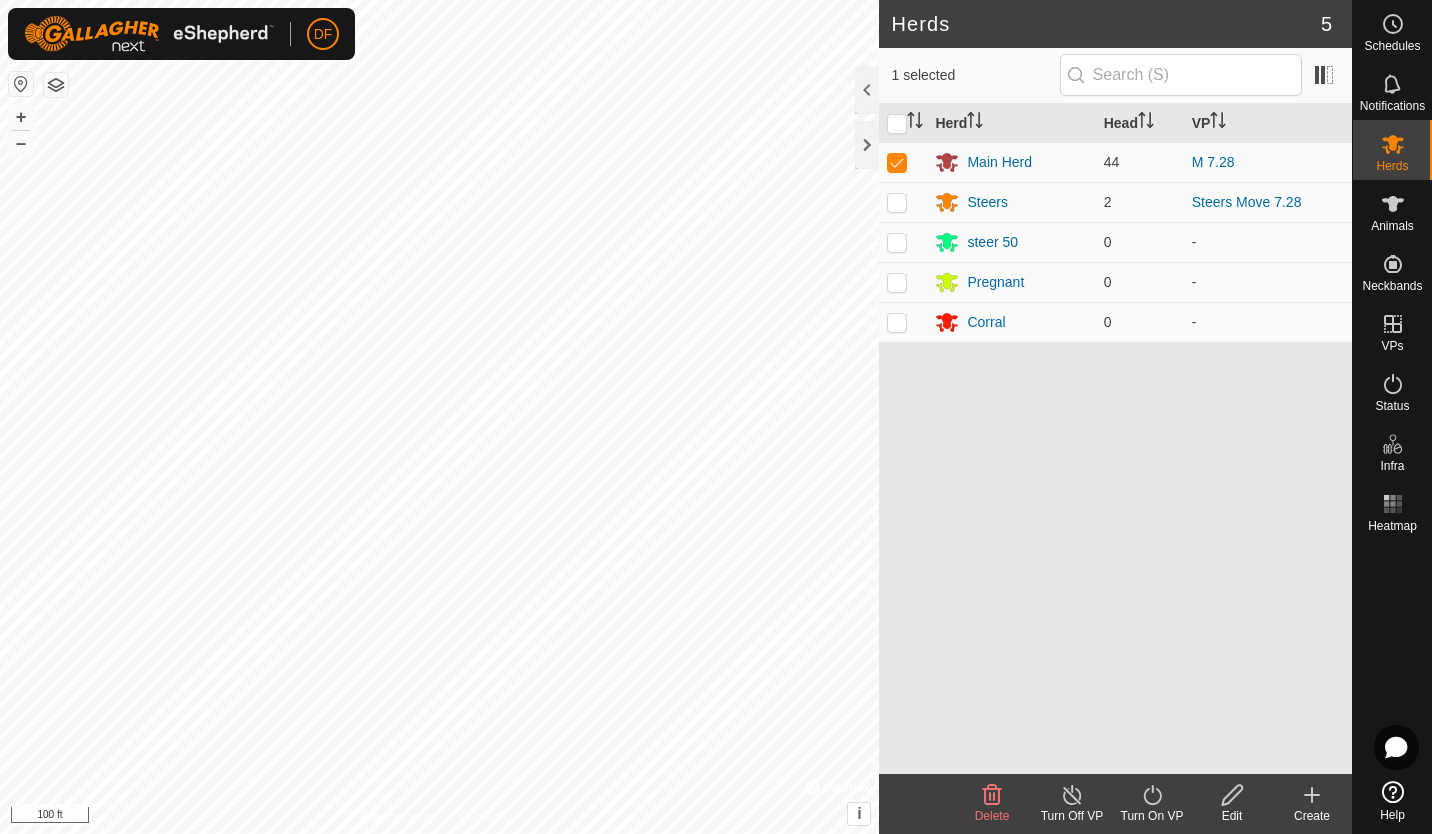 click 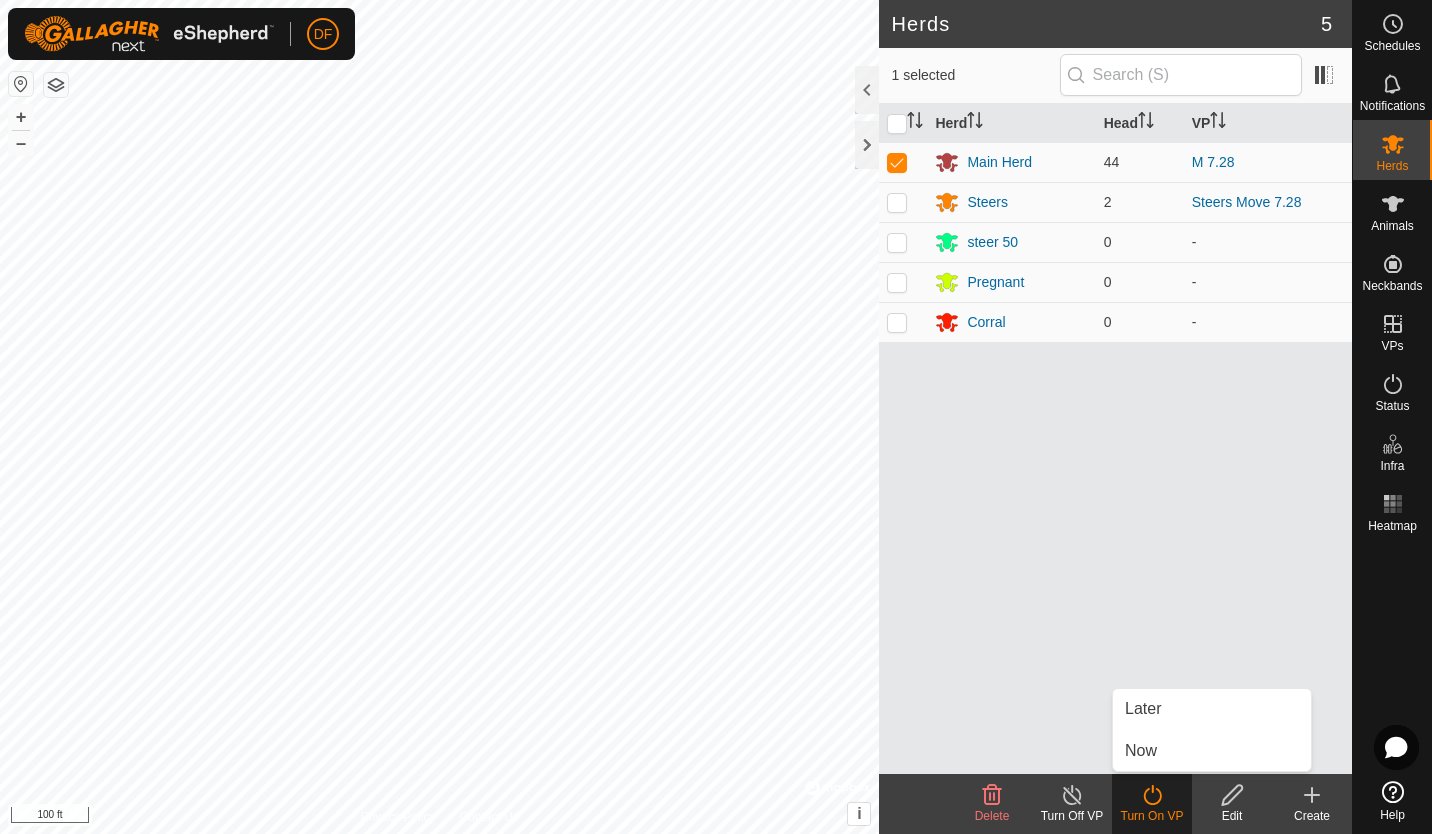 click on "Now" at bounding box center [1212, 751] 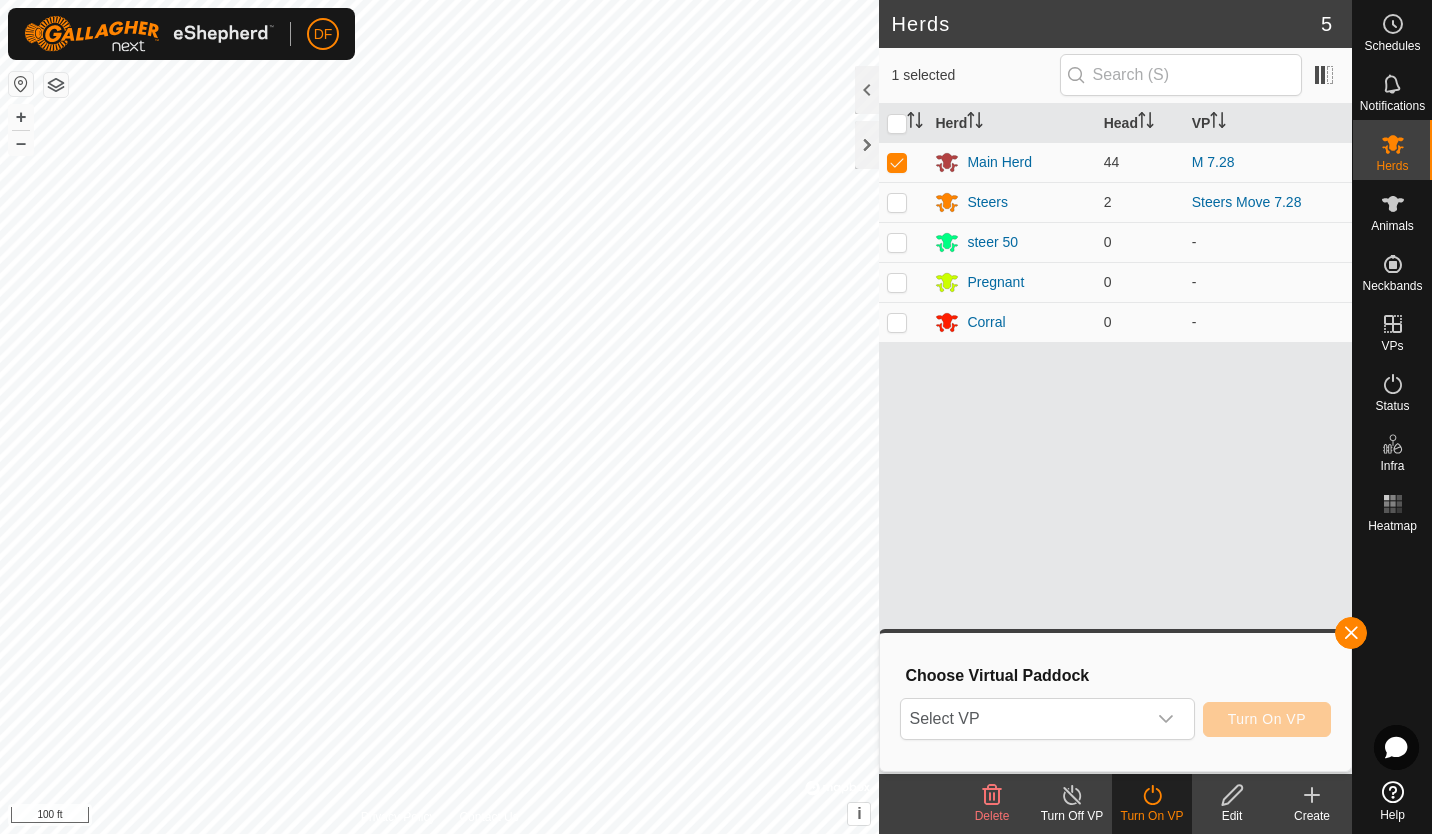 click 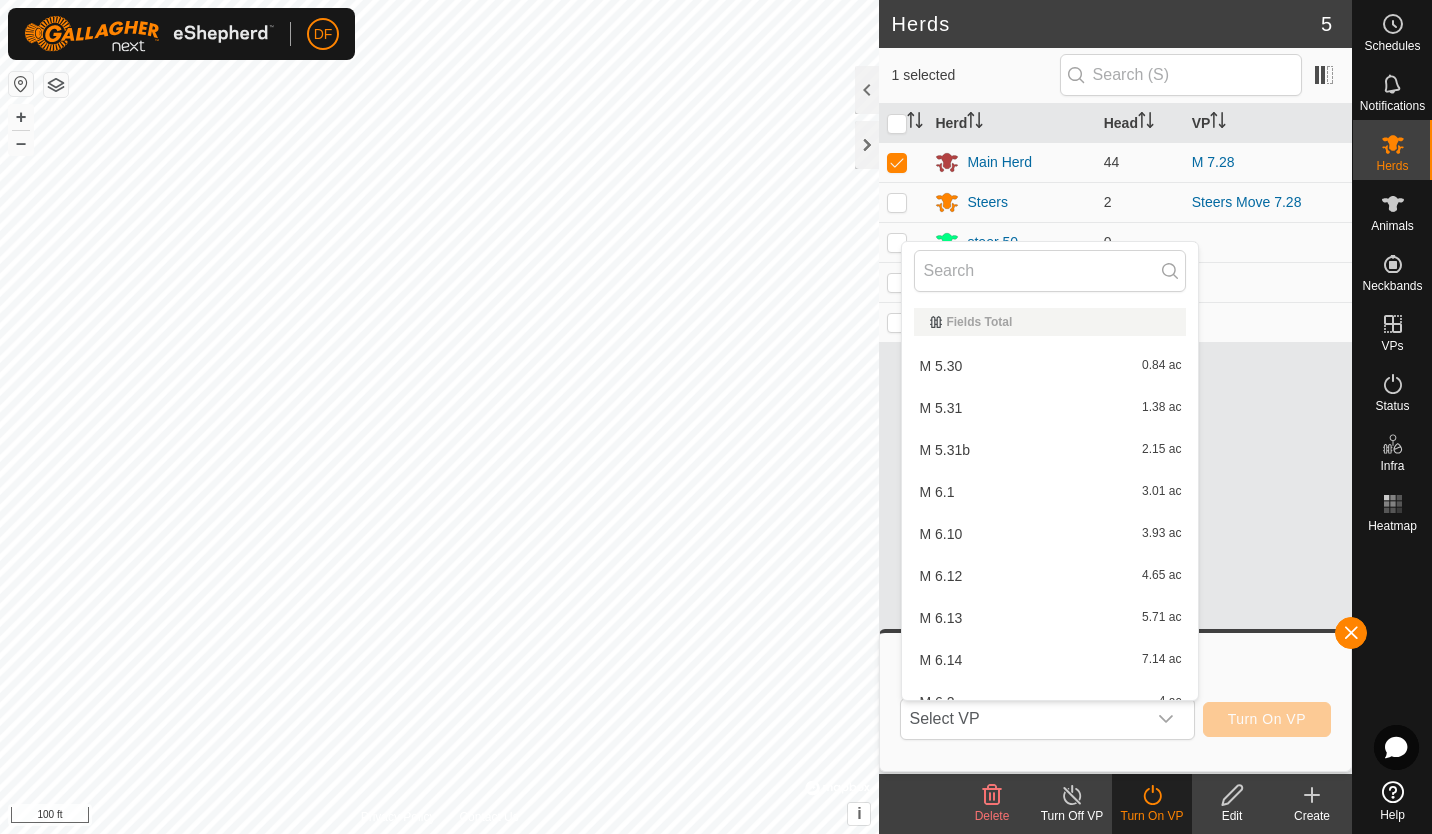 scroll, scrollTop: 22, scrollLeft: 0, axis: vertical 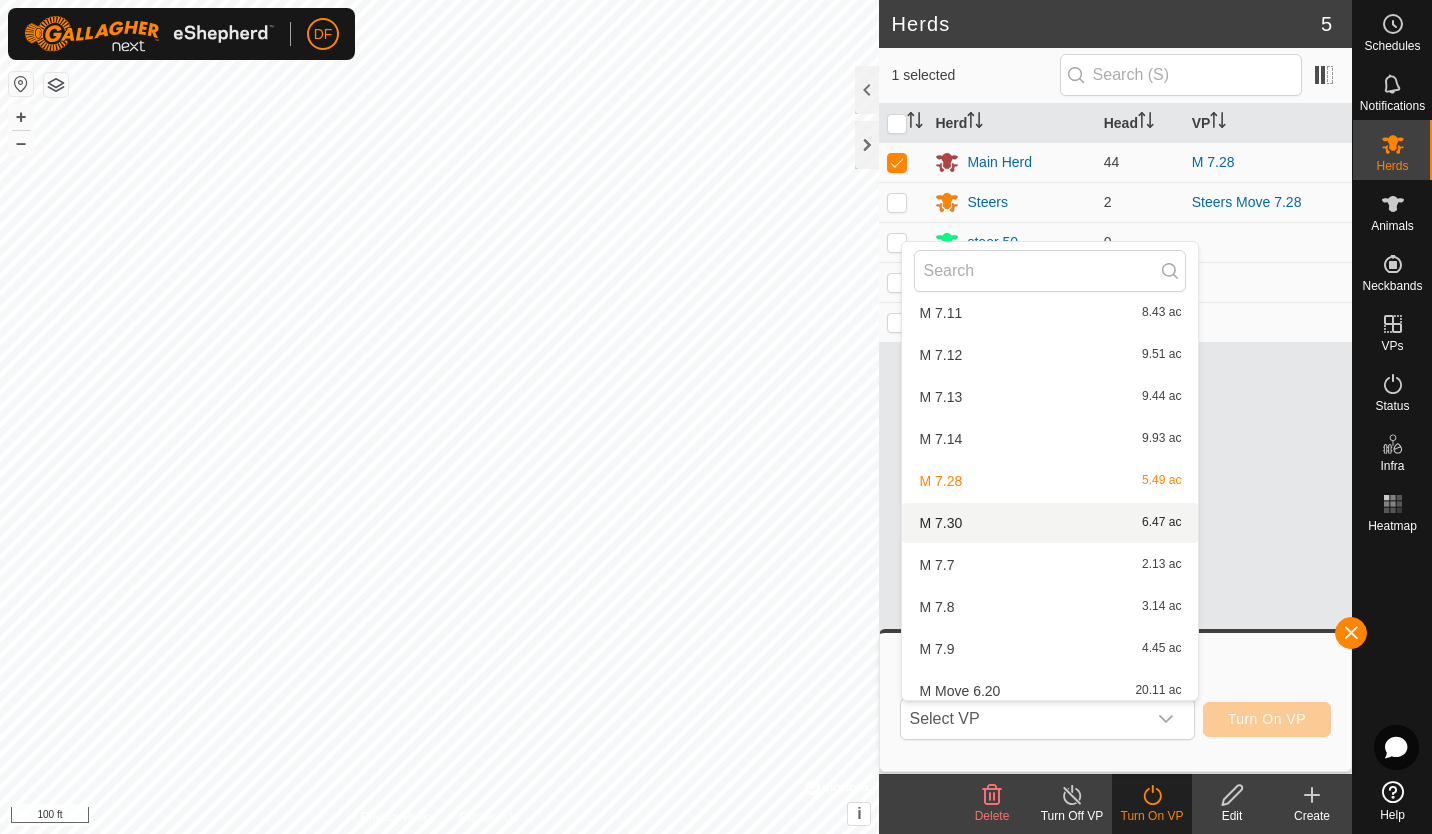 click on "M 7.30  6.47 ac" at bounding box center [1050, 523] 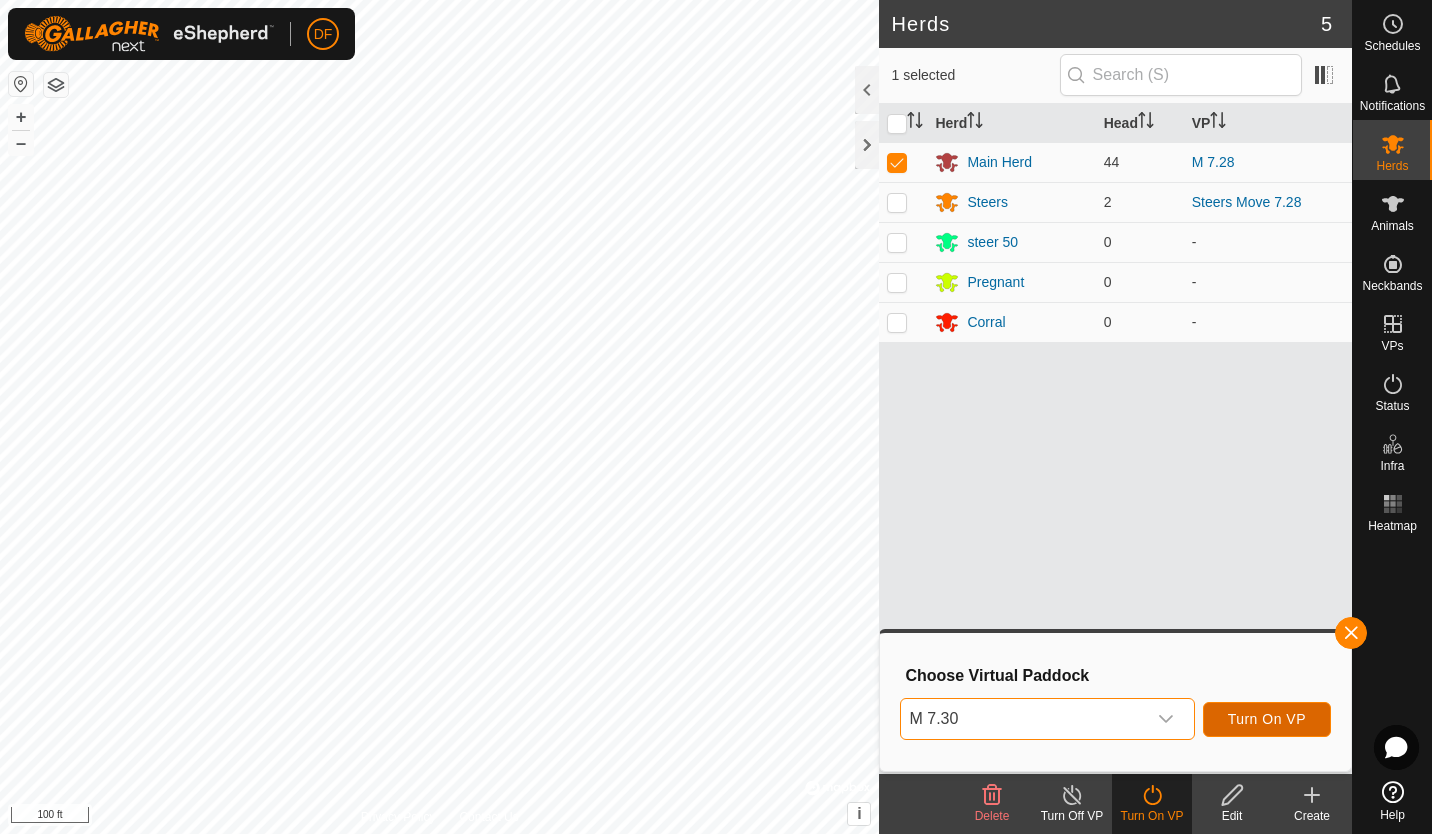 click on "Turn On VP" at bounding box center (1267, 719) 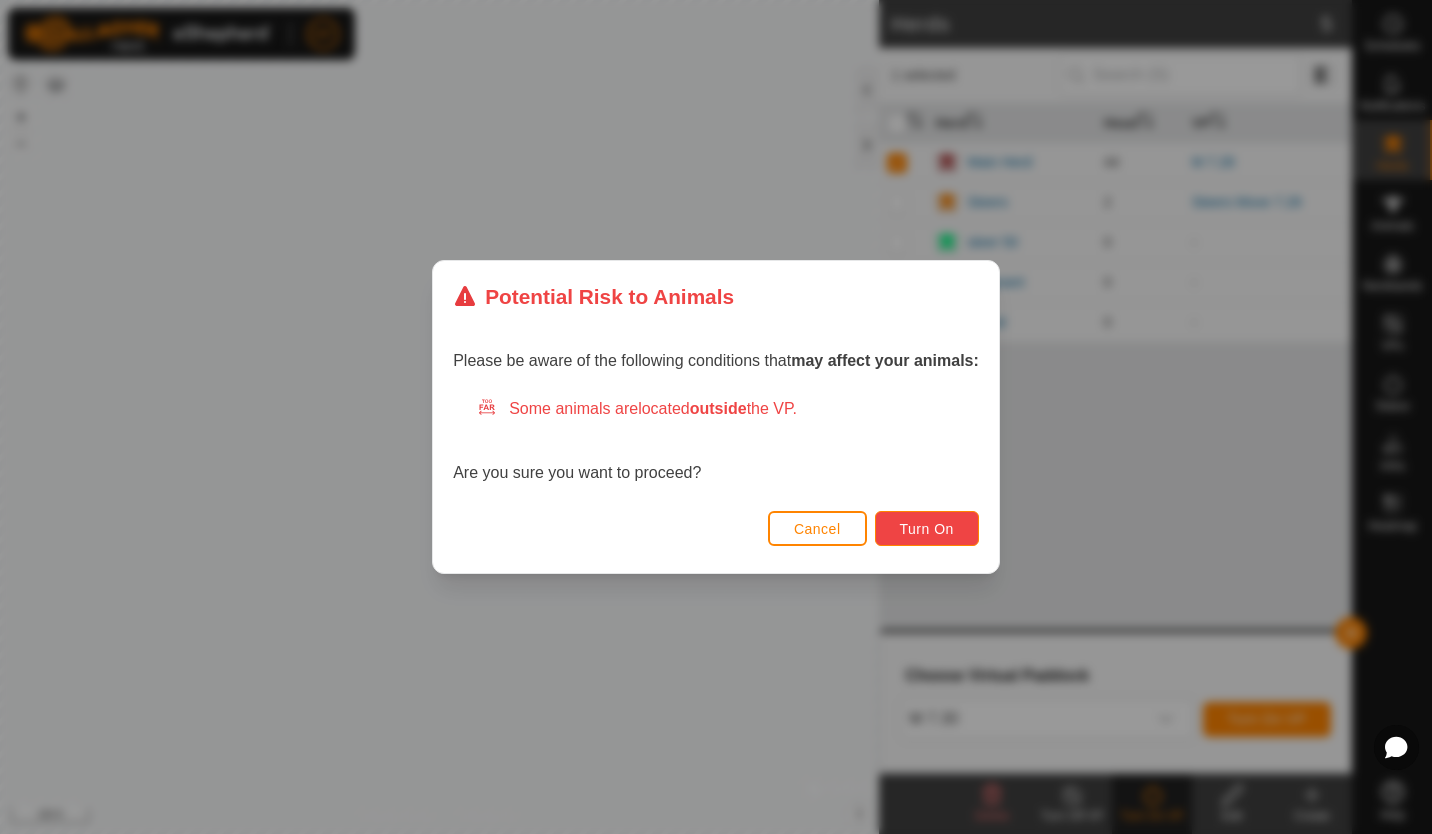 click on "Turn On" at bounding box center (927, 528) 